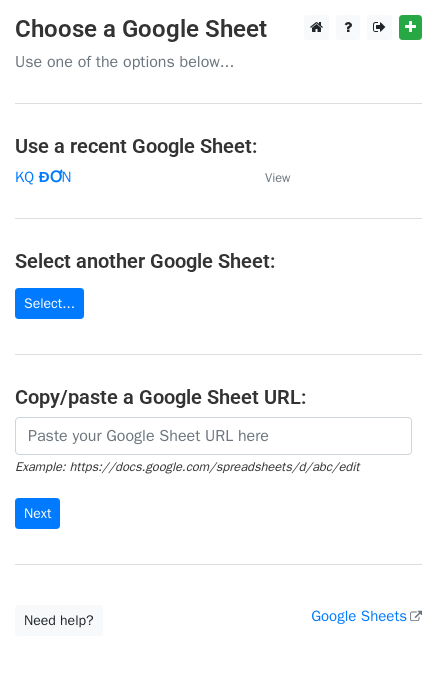 scroll, scrollTop: 0, scrollLeft: 0, axis: both 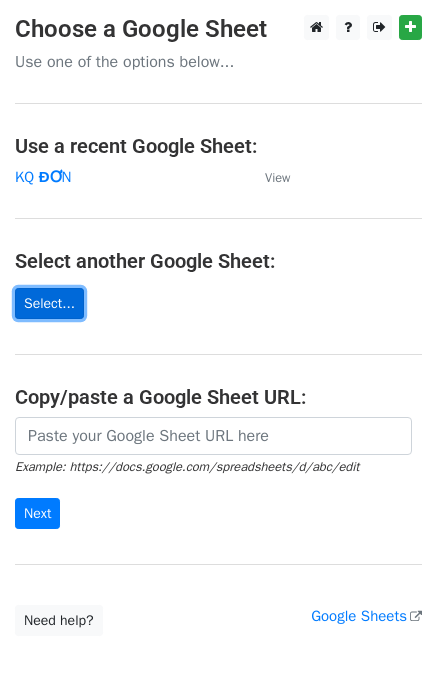click on "Select..." at bounding box center [49, 303] 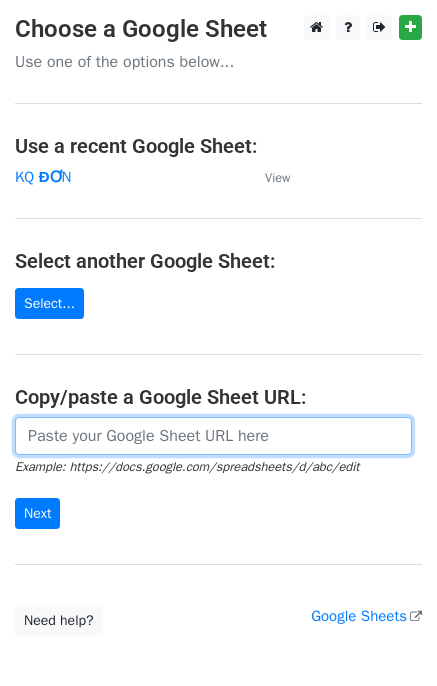 click at bounding box center (213, 436) 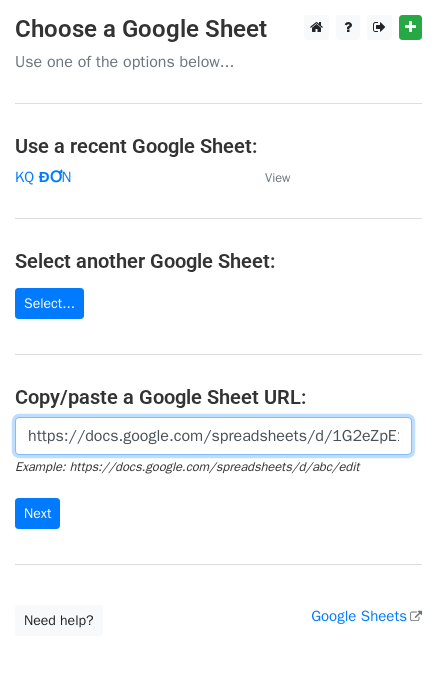 scroll, scrollTop: 0, scrollLeft: 443, axis: horizontal 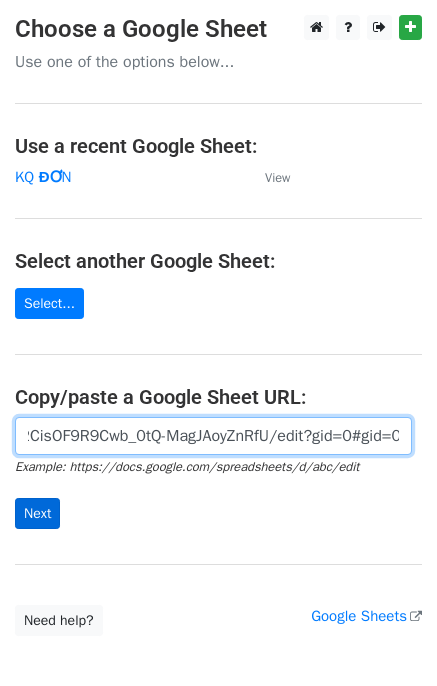 type on "https://docs.google.com/spreadsheets/d/1G2eZpE1OOzolLo2CisOF9R9Cwb_0tQ-MagJAoyZnRfU/edit?gid=0#gid=0" 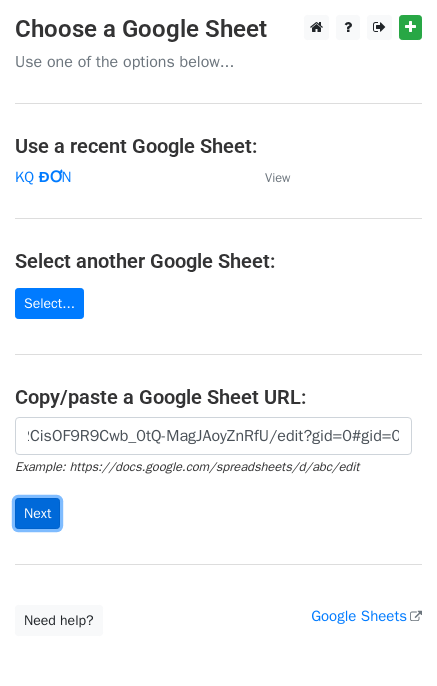 click on "Next" at bounding box center (37, 513) 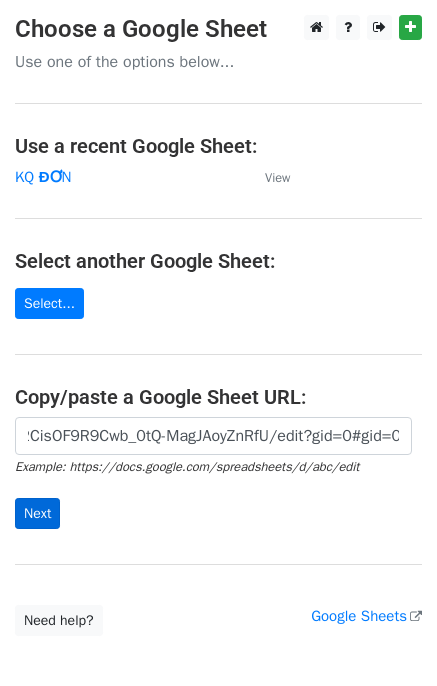 scroll, scrollTop: 0, scrollLeft: 0, axis: both 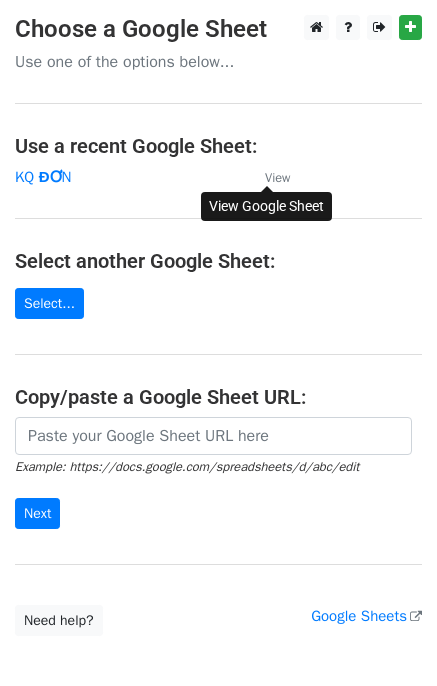 click on "View" at bounding box center (277, 178) 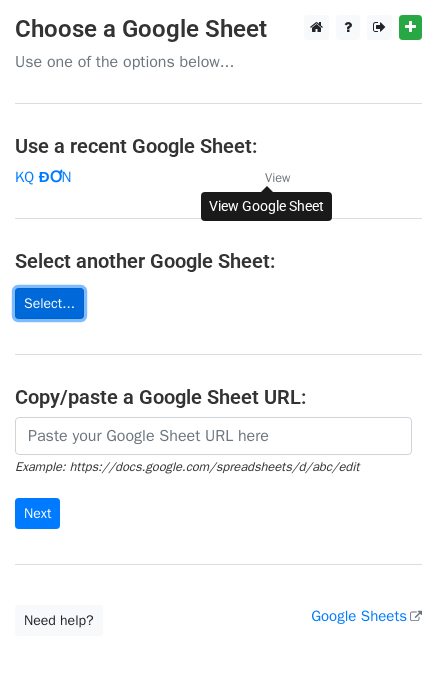 click on "Select..." at bounding box center [49, 303] 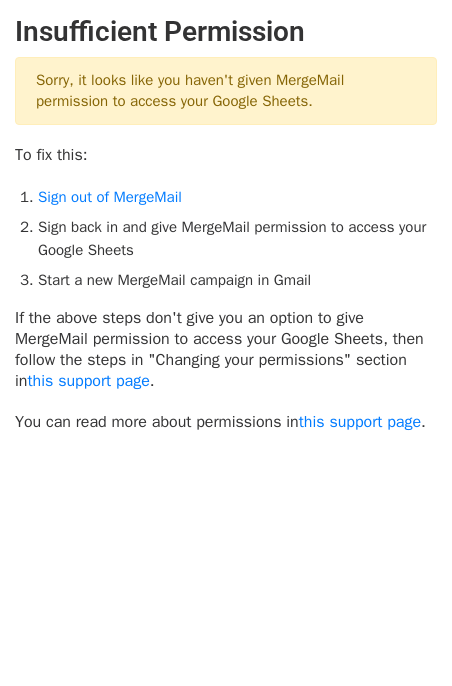 scroll, scrollTop: 0, scrollLeft: 0, axis: both 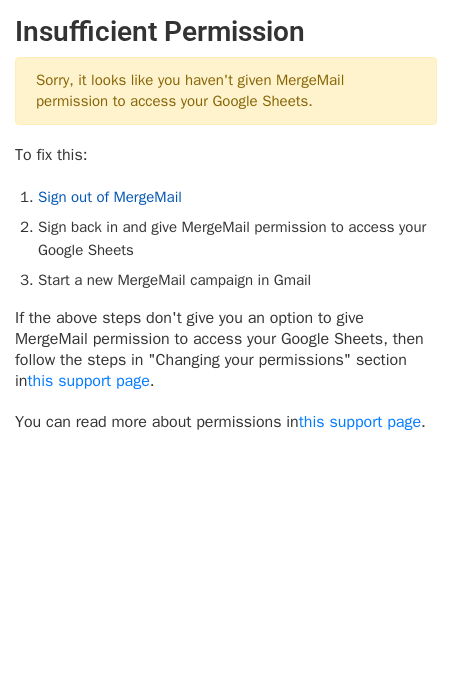 click on "Sign out of MergeMail" at bounding box center (110, 197) 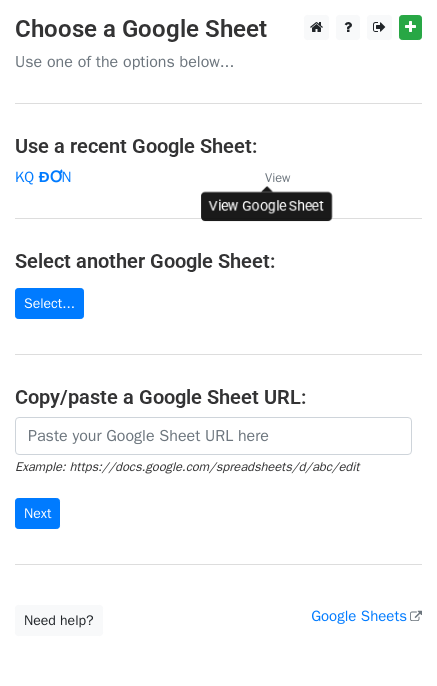 scroll, scrollTop: 0, scrollLeft: 0, axis: both 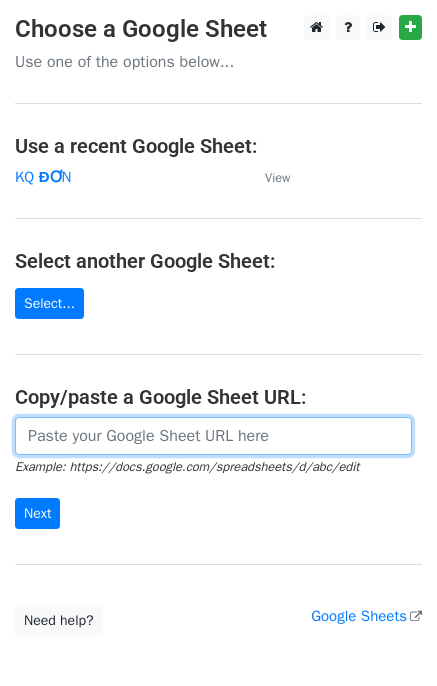 click at bounding box center (213, 436) 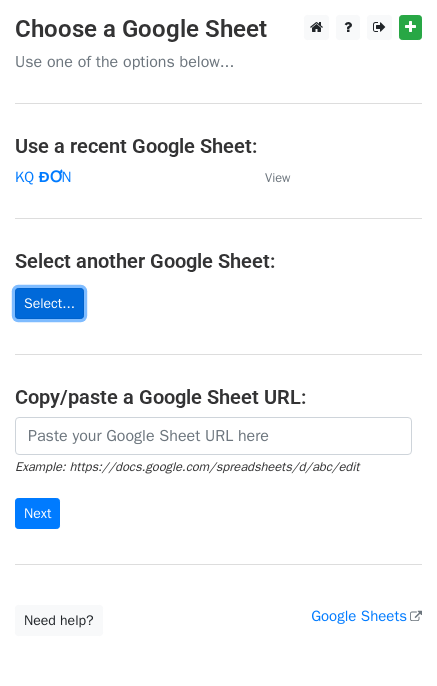 click on "Select..." at bounding box center (49, 303) 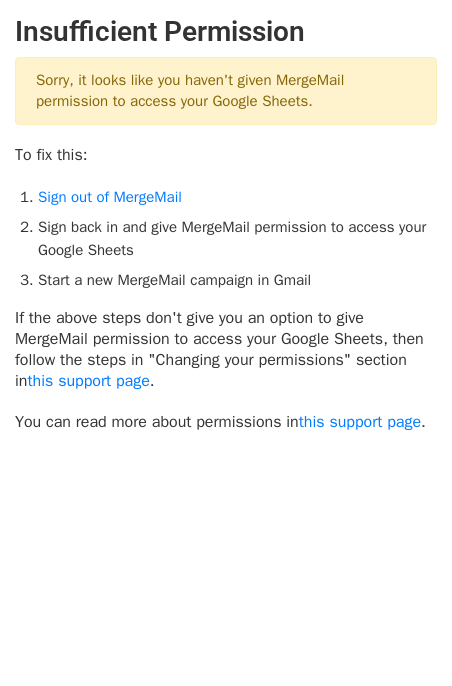 scroll, scrollTop: 0, scrollLeft: 0, axis: both 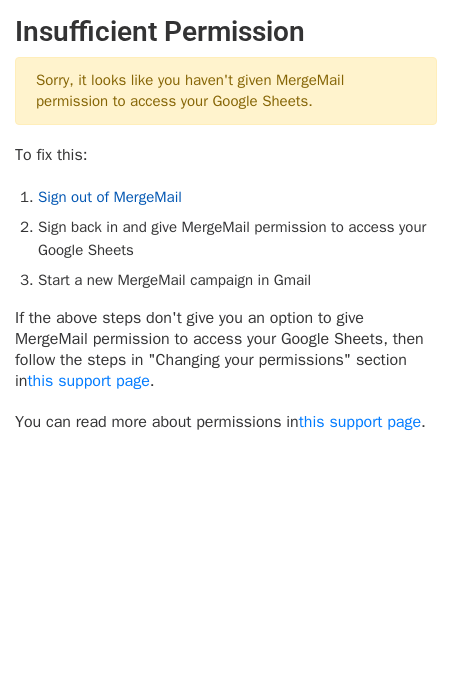 click on "Sign out of MergeMail" at bounding box center (110, 197) 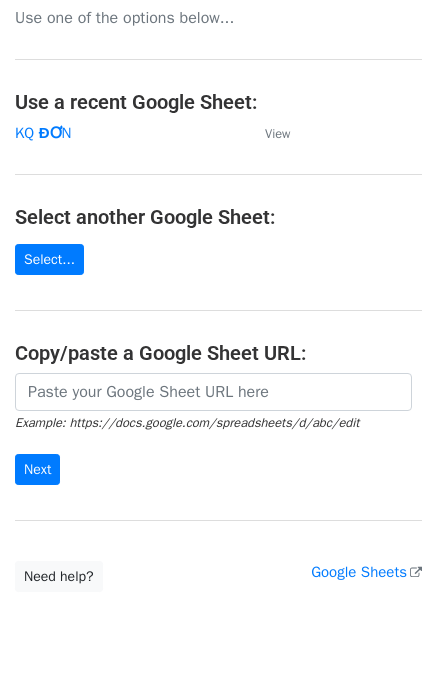 scroll, scrollTop: 0, scrollLeft: 0, axis: both 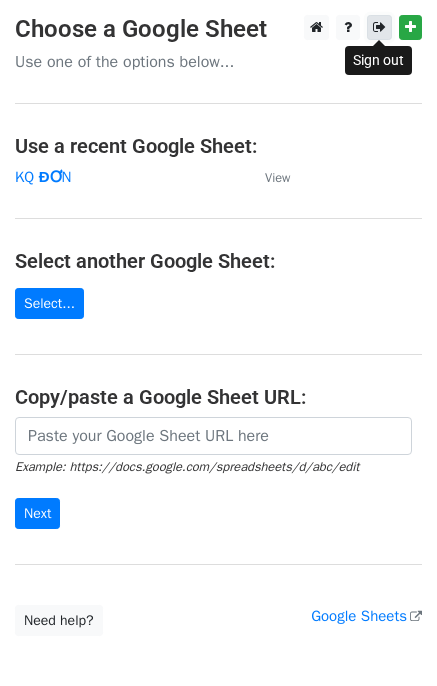 click at bounding box center [379, 27] 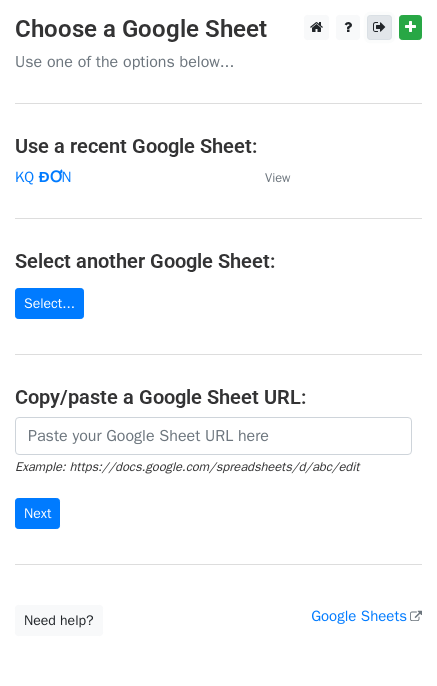 click at bounding box center [379, 27] 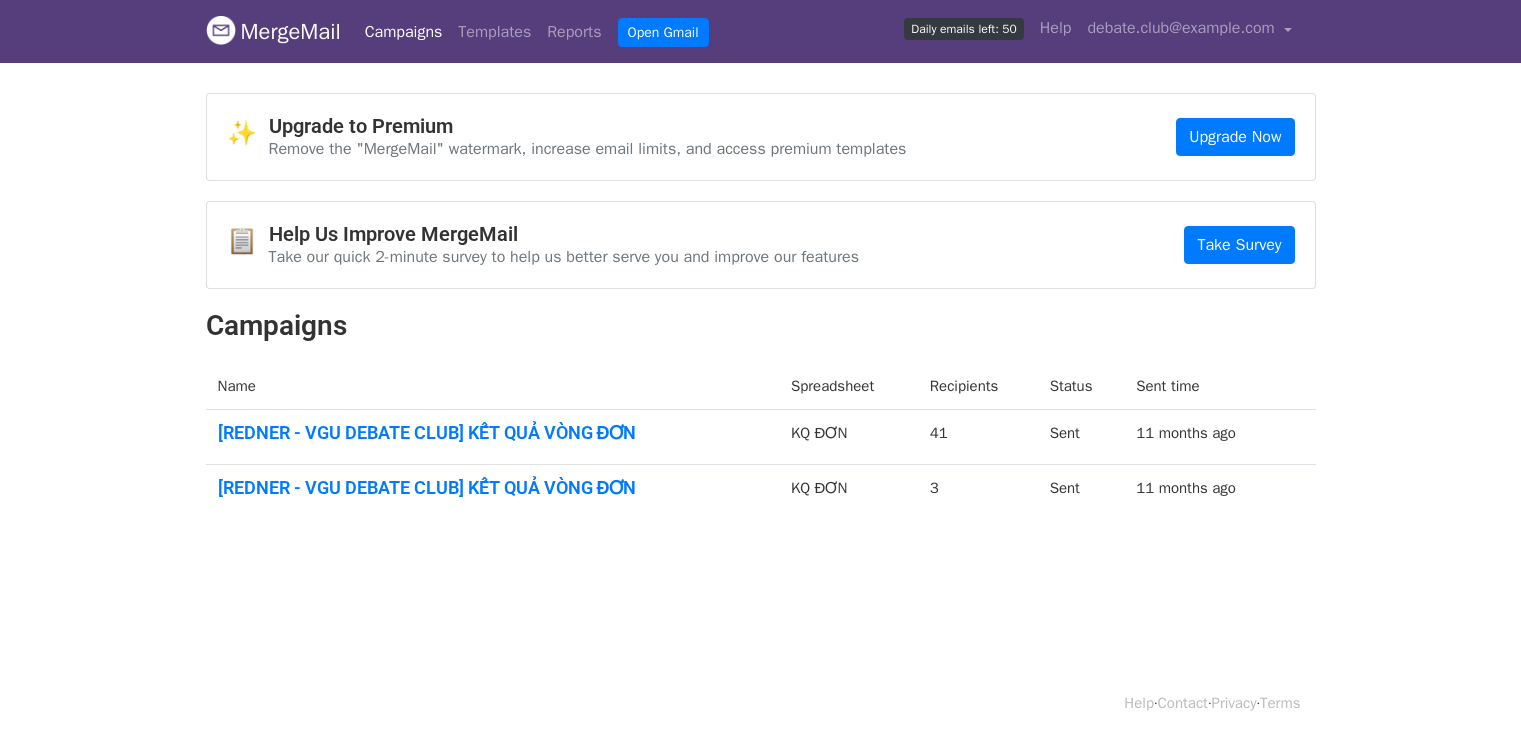 scroll, scrollTop: 0, scrollLeft: 0, axis: both 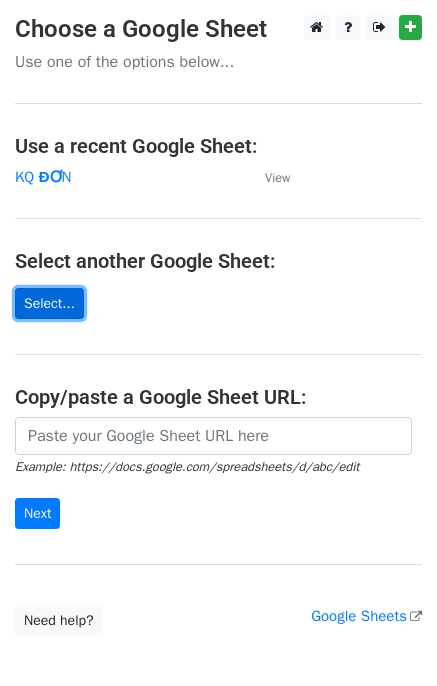click on "Select..." at bounding box center [49, 303] 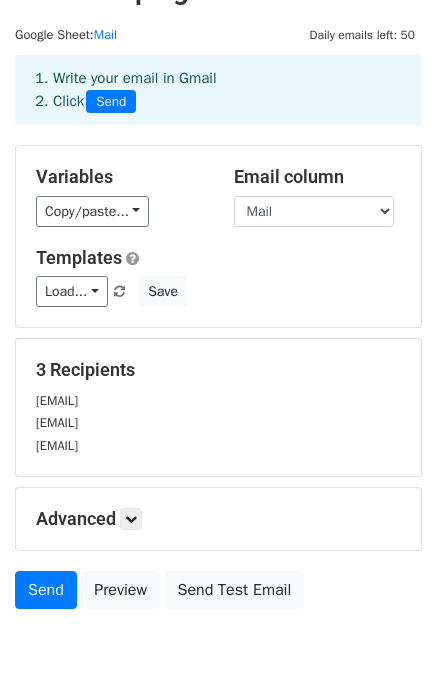 scroll, scrollTop: 0, scrollLeft: 0, axis: both 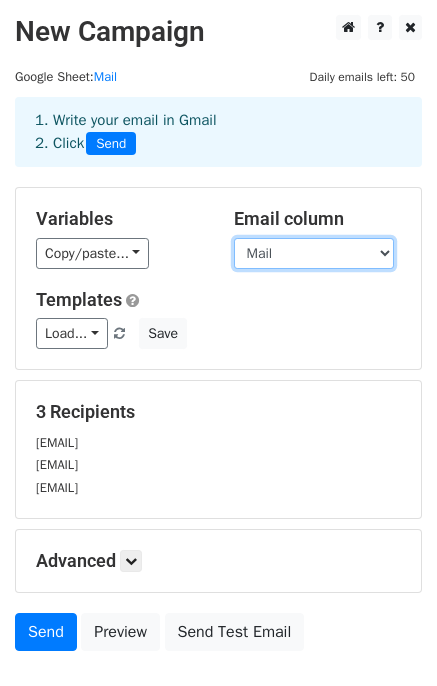 click on "Mail
Name
Room
Date
Time" at bounding box center [314, 253] 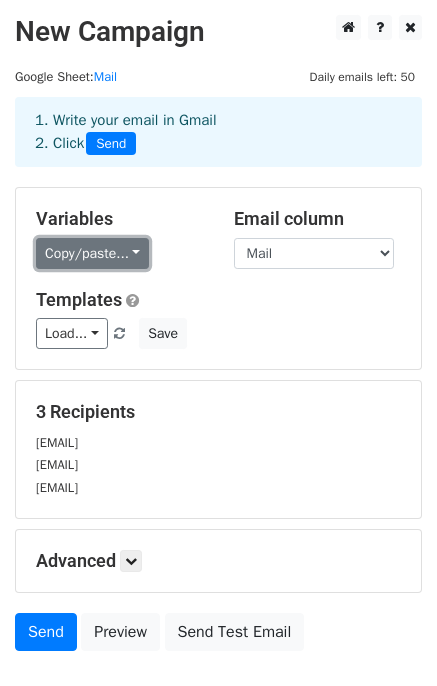 click on "Copy/paste..." at bounding box center [92, 253] 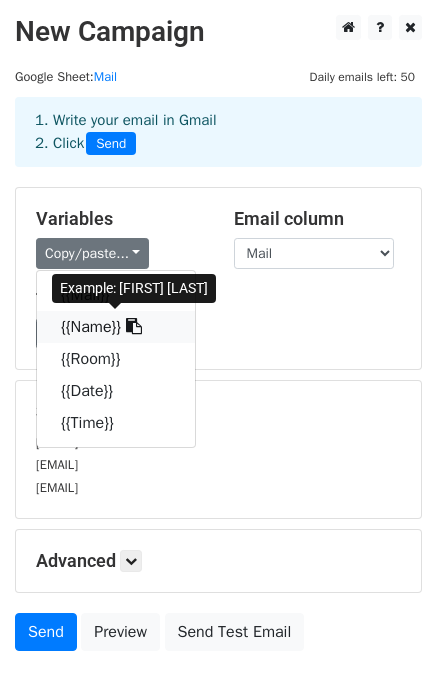 click at bounding box center [134, 326] 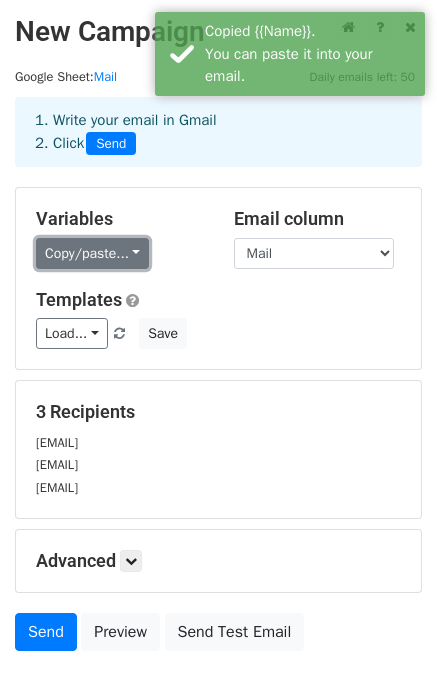 click on "Copy/paste..." at bounding box center [92, 253] 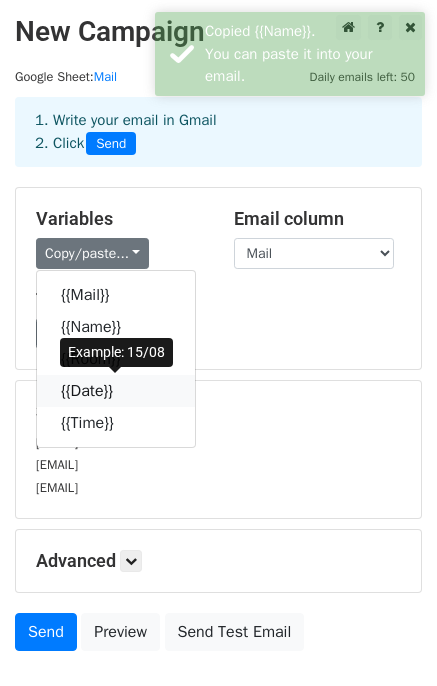 drag, startPoint x: 128, startPoint y: 391, endPoint x: 98, endPoint y: 388, distance: 30.149628 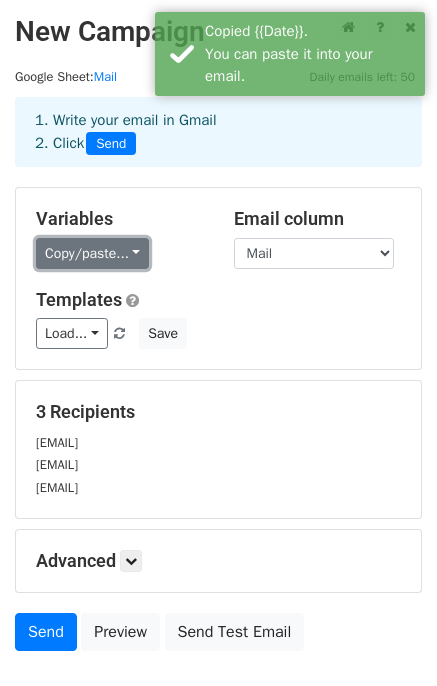 click on "Copy/paste..." at bounding box center [92, 253] 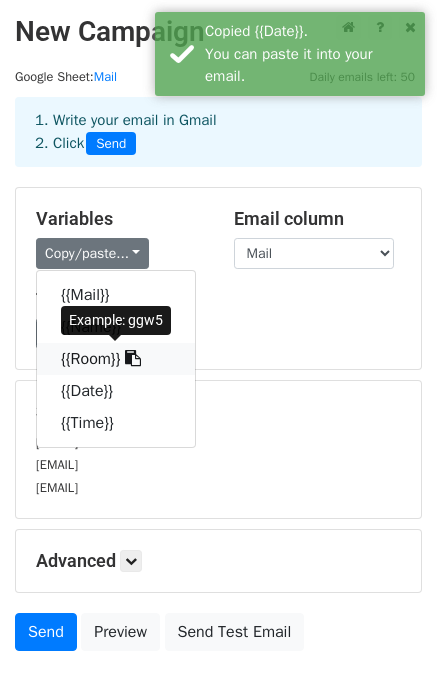 drag, startPoint x: 137, startPoint y: 358, endPoint x: 36, endPoint y: 363, distance: 101.12369 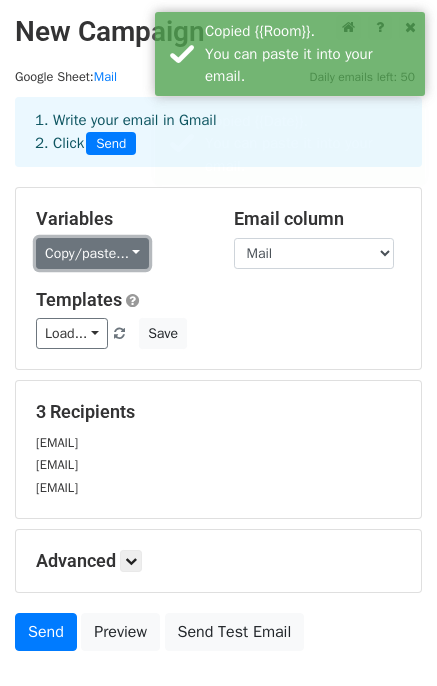 click on "Copy/paste..." at bounding box center [92, 253] 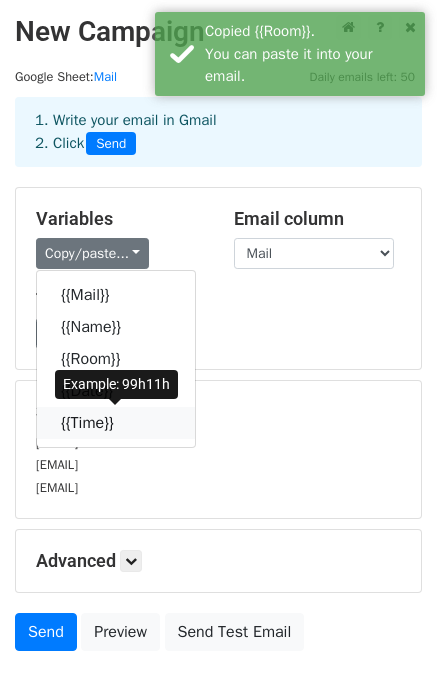 click at bounding box center [127, 422] 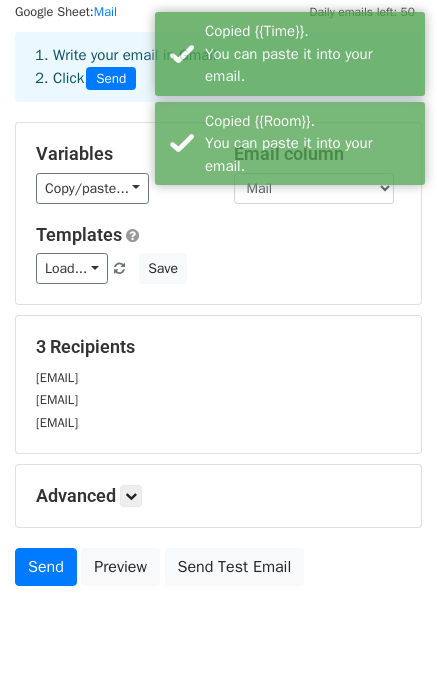 scroll, scrollTop: 100, scrollLeft: 0, axis: vertical 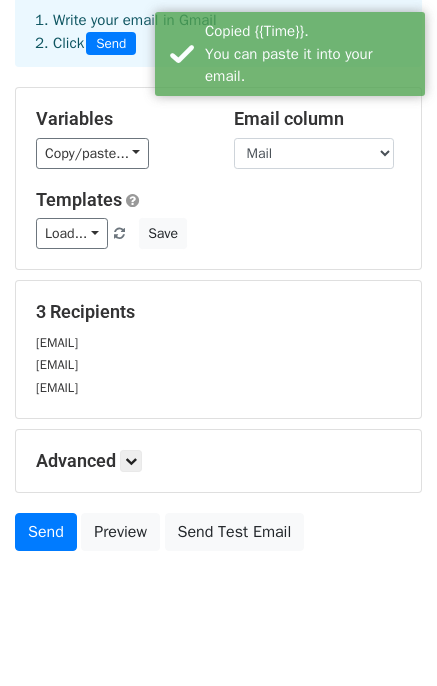 drag, startPoint x: 33, startPoint y: 340, endPoint x: 240, endPoint y: 389, distance: 212.72047 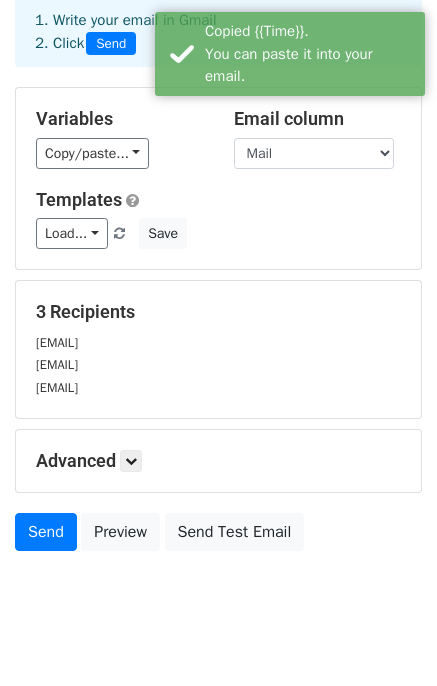 click on "106240332@student.vgu.edu.vn" at bounding box center [218, 387] 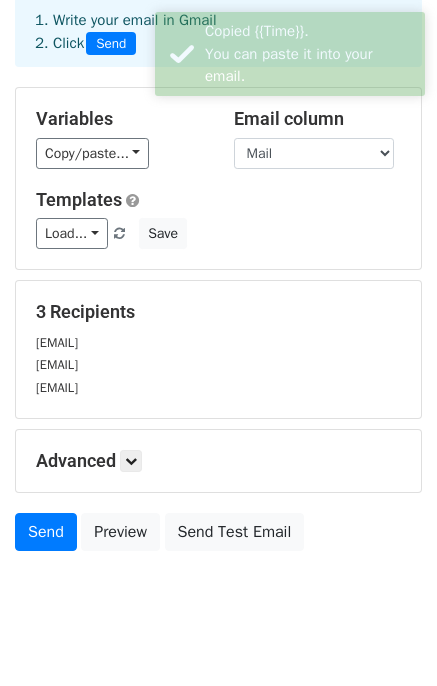 click on "106240336@student.vgu.edu.vn" at bounding box center (218, 364) 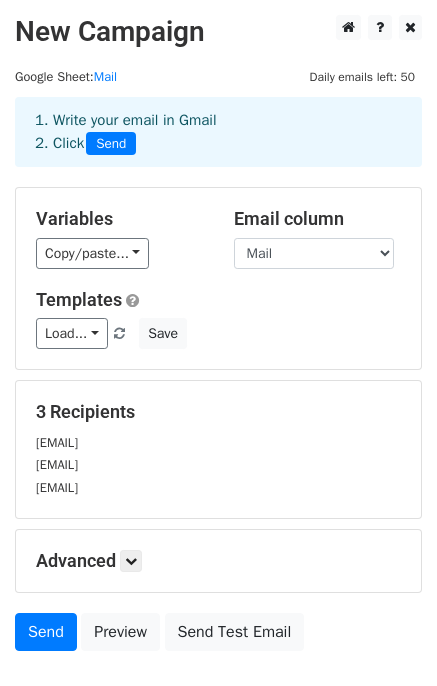 scroll, scrollTop: 132, scrollLeft: 0, axis: vertical 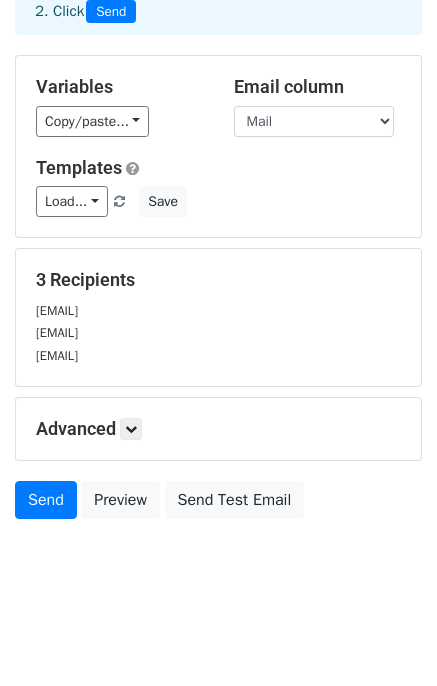 click on "3 Recipients
10423173@student.vgu.edu.vn
106240336@student.vgu.edu.vn
106240332@student.vgu.edu.vn" at bounding box center (218, 317) 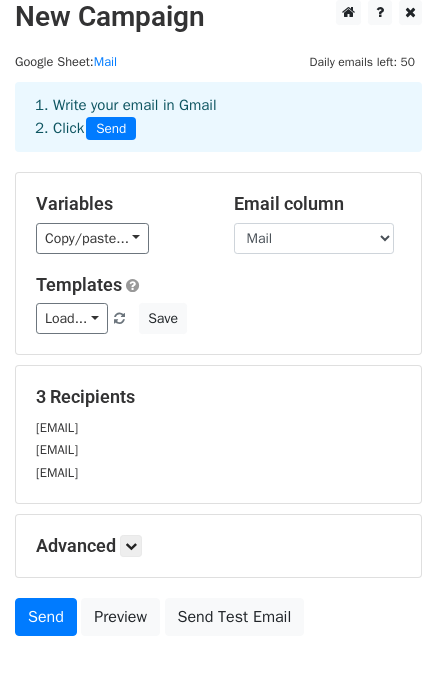 scroll, scrollTop: 0, scrollLeft: 0, axis: both 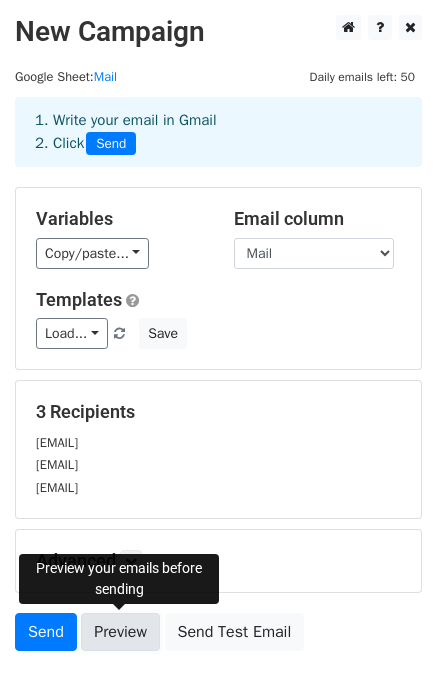 click on "Preview" at bounding box center [120, 632] 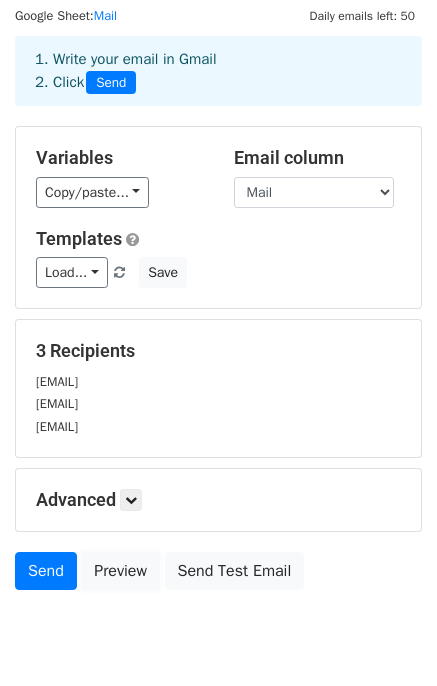 scroll, scrollTop: 0, scrollLeft: 0, axis: both 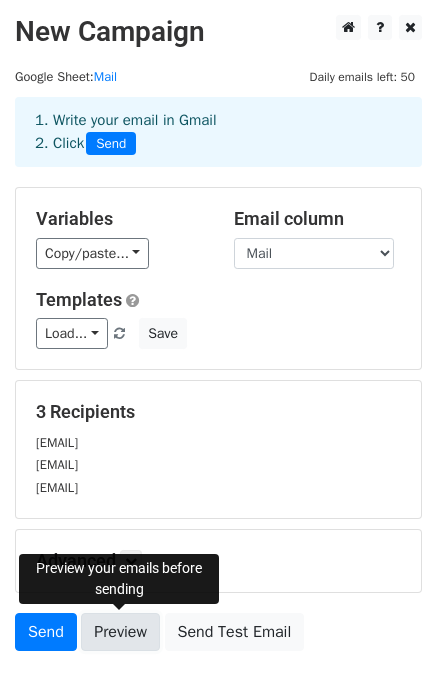 click on "Preview" at bounding box center (120, 632) 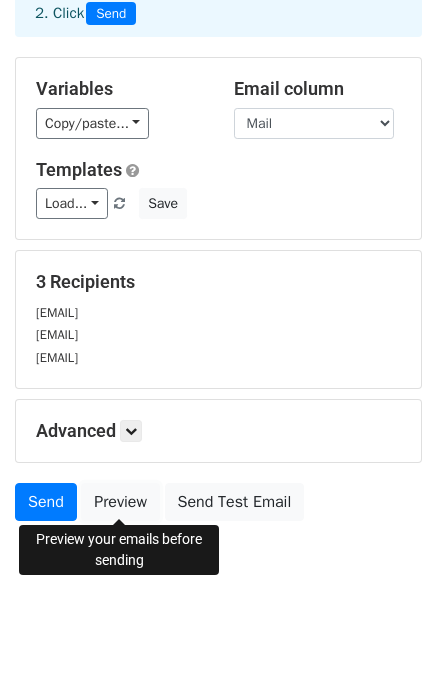 scroll, scrollTop: 132, scrollLeft: 0, axis: vertical 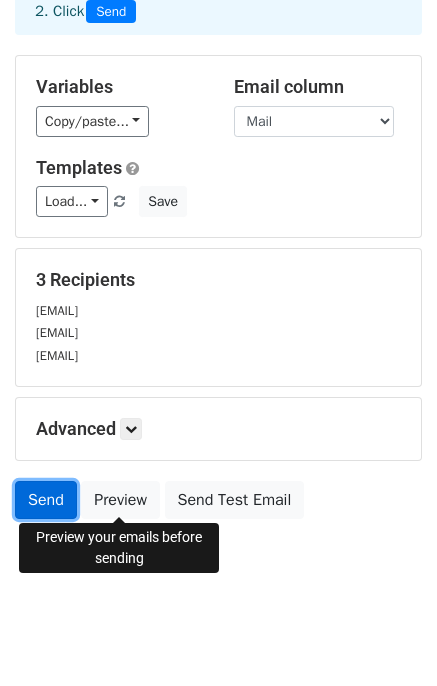 click on "Send" at bounding box center (46, 500) 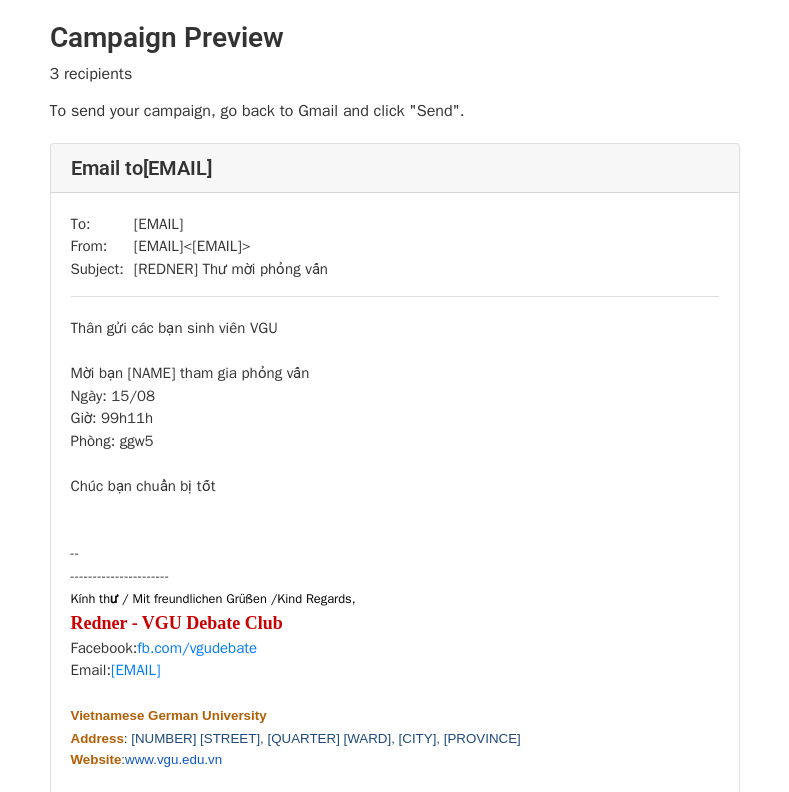 scroll, scrollTop: 0, scrollLeft: 0, axis: both 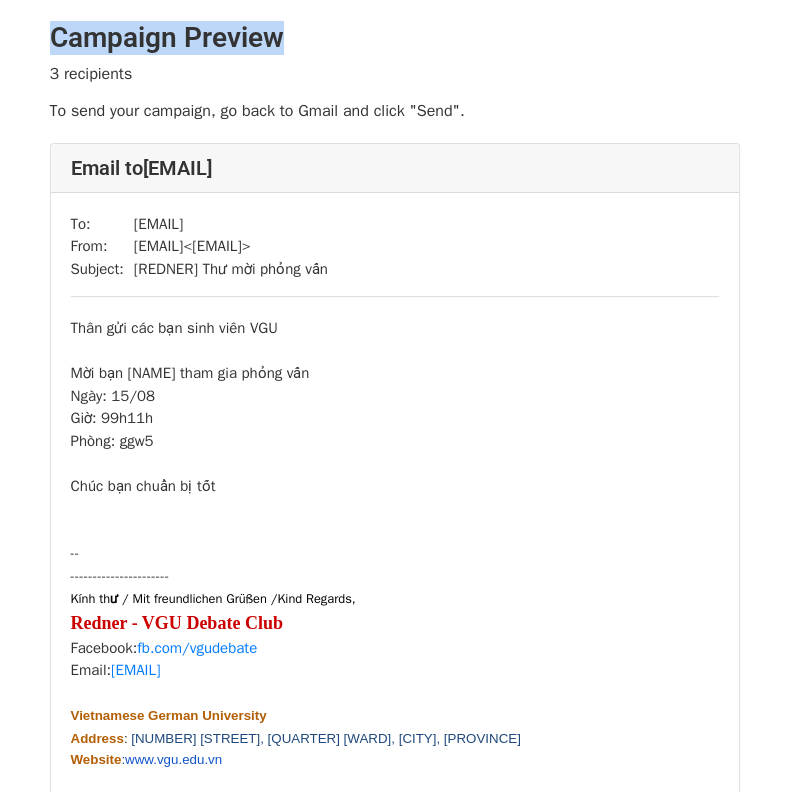 drag, startPoint x: 55, startPoint y: 34, endPoint x: 297, endPoint y: 43, distance: 242.1673 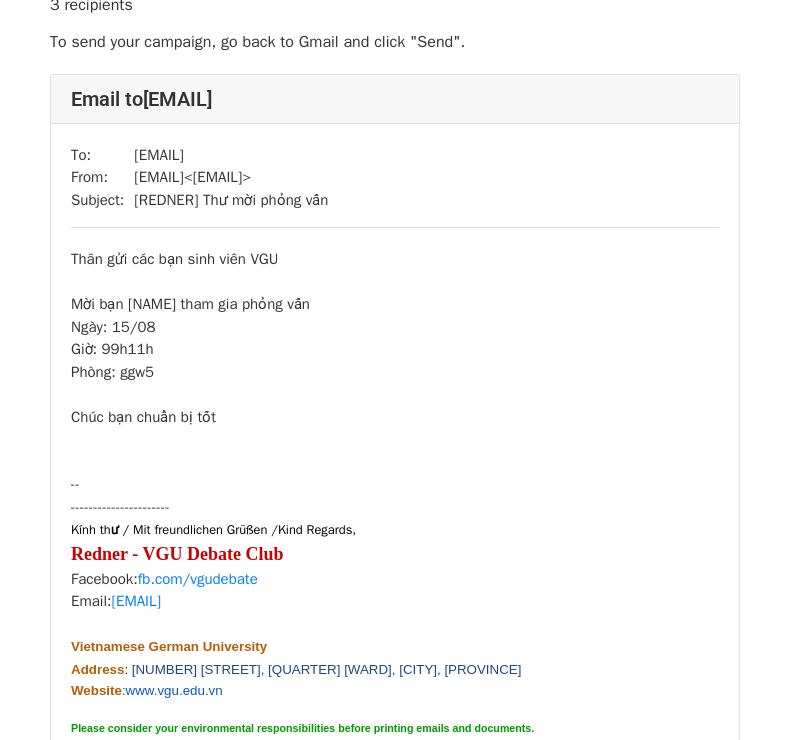 scroll, scrollTop: 99, scrollLeft: 0, axis: vertical 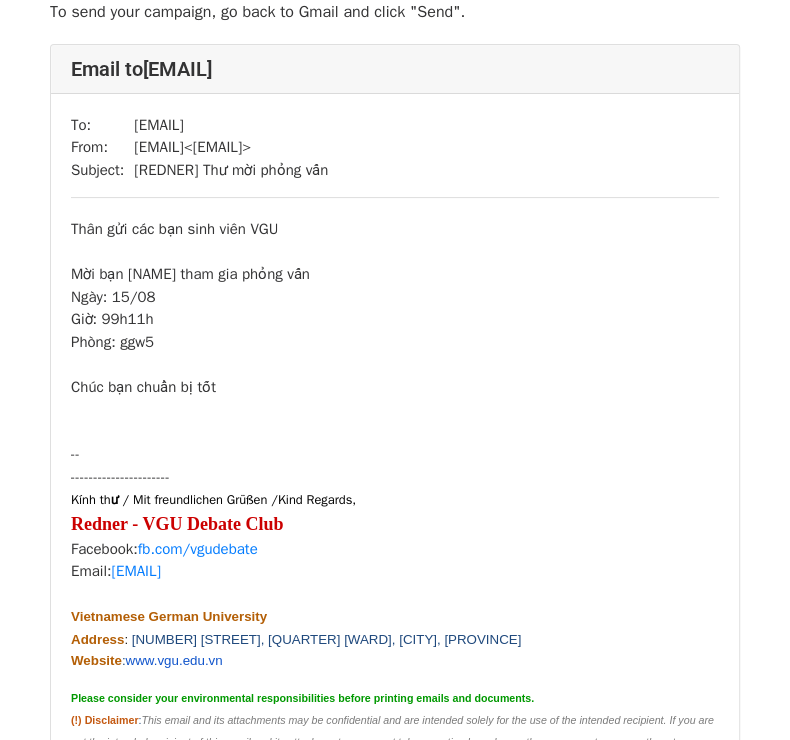 drag, startPoint x: 134, startPoint y: 121, endPoint x: 337, endPoint y: 127, distance: 203.08865 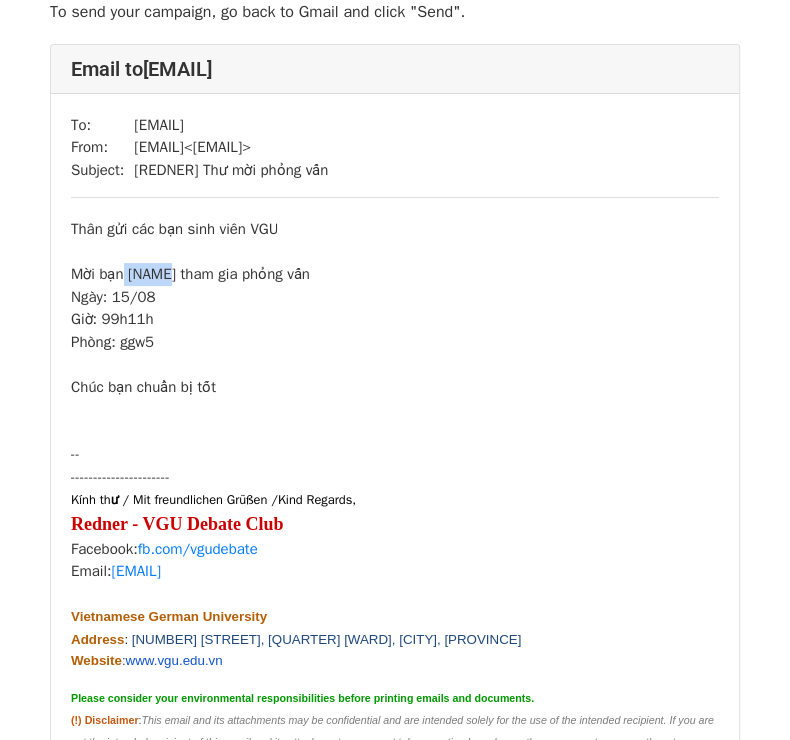 drag, startPoint x: 148, startPoint y: 275, endPoint x: 152, endPoint y: 287, distance: 12.649111 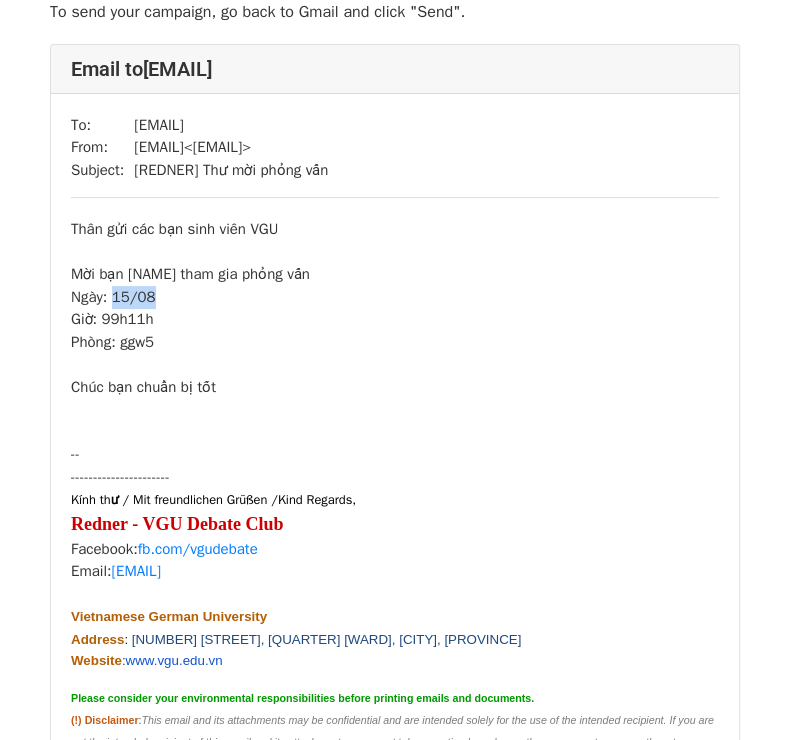 drag, startPoint x: 115, startPoint y: 298, endPoint x: 156, endPoint y: 296, distance: 41.04875 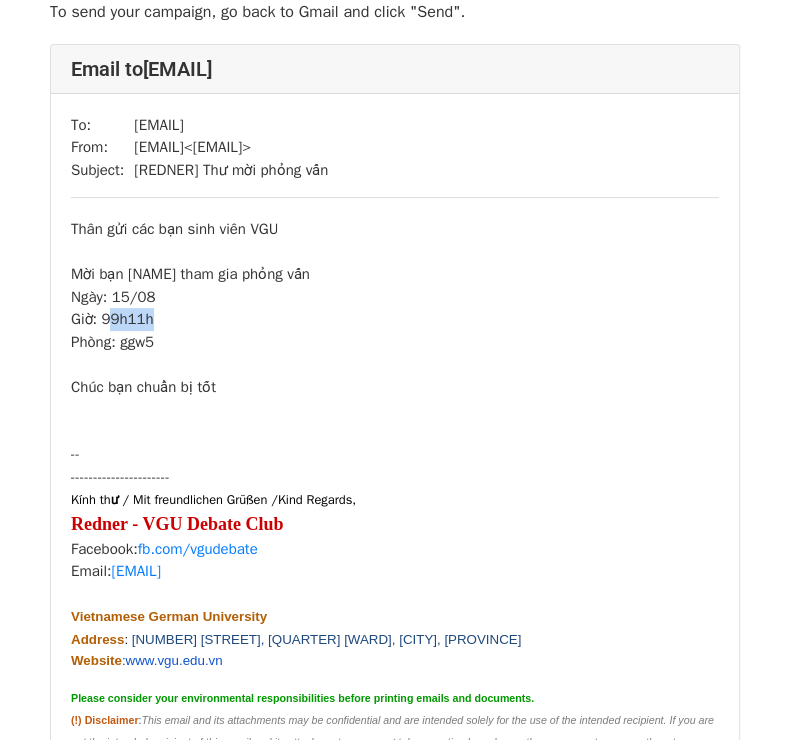 drag, startPoint x: 106, startPoint y: 323, endPoint x: 143, endPoint y: 351, distance: 46.400433 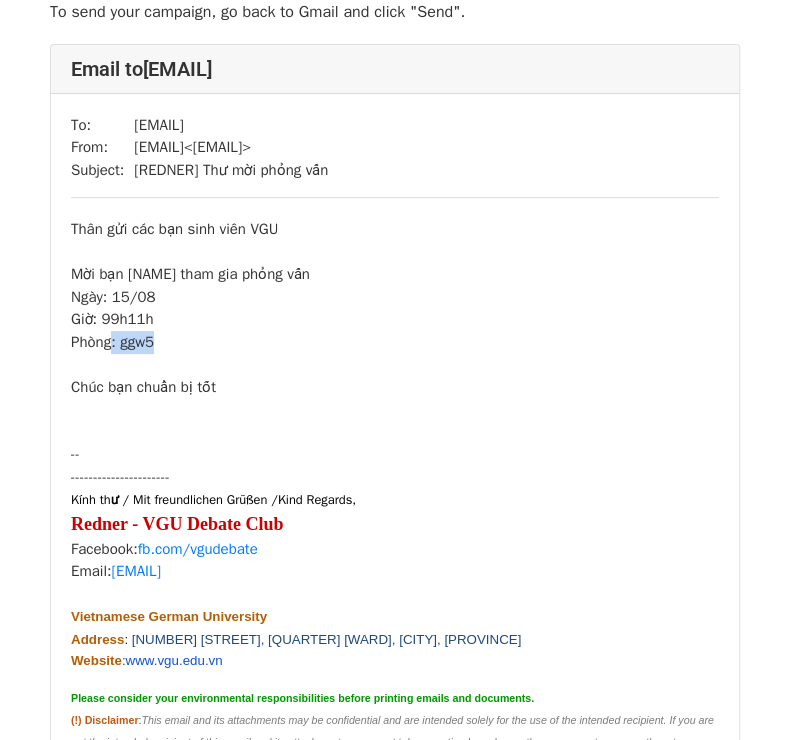 drag, startPoint x: 114, startPoint y: 345, endPoint x: 172, endPoint y: 348, distance: 58.077534 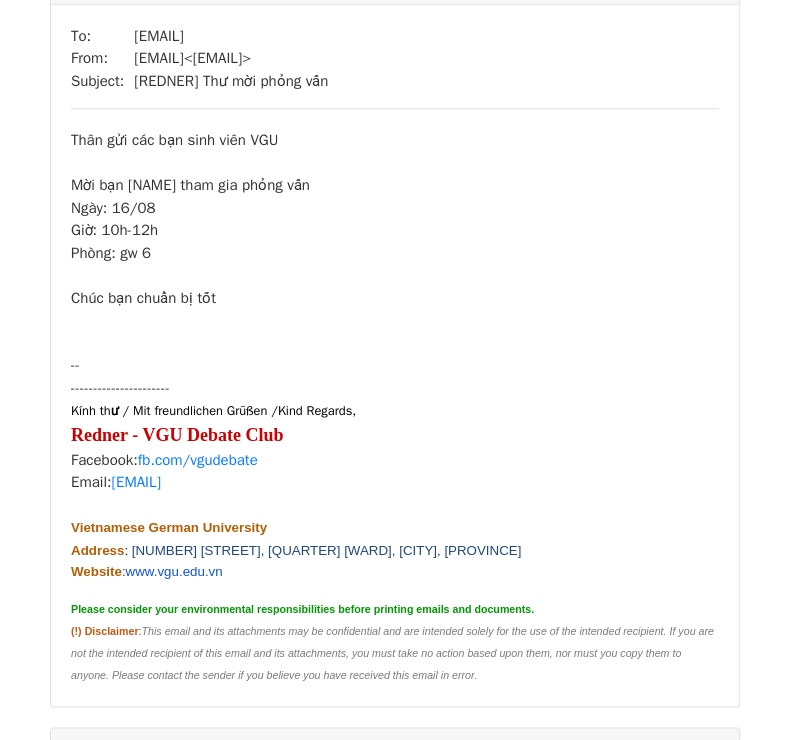 scroll, scrollTop: 800, scrollLeft: 0, axis: vertical 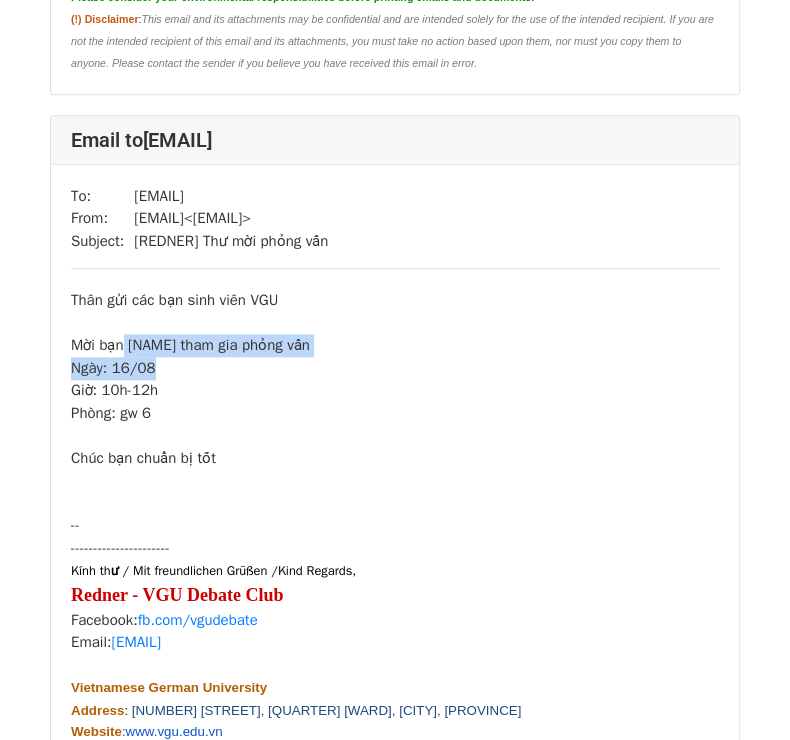 drag, startPoint x: 180, startPoint y: 358, endPoint x: 208, endPoint y: 367, distance: 29.410883 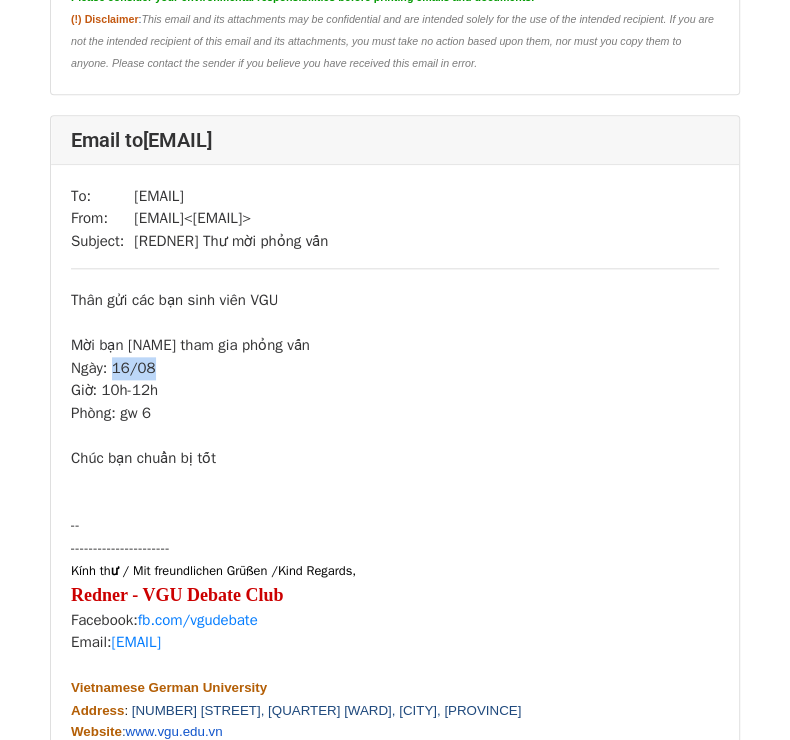 drag, startPoint x: 133, startPoint y: 379, endPoint x: 168, endPoint y: 383, distance: 35.22783 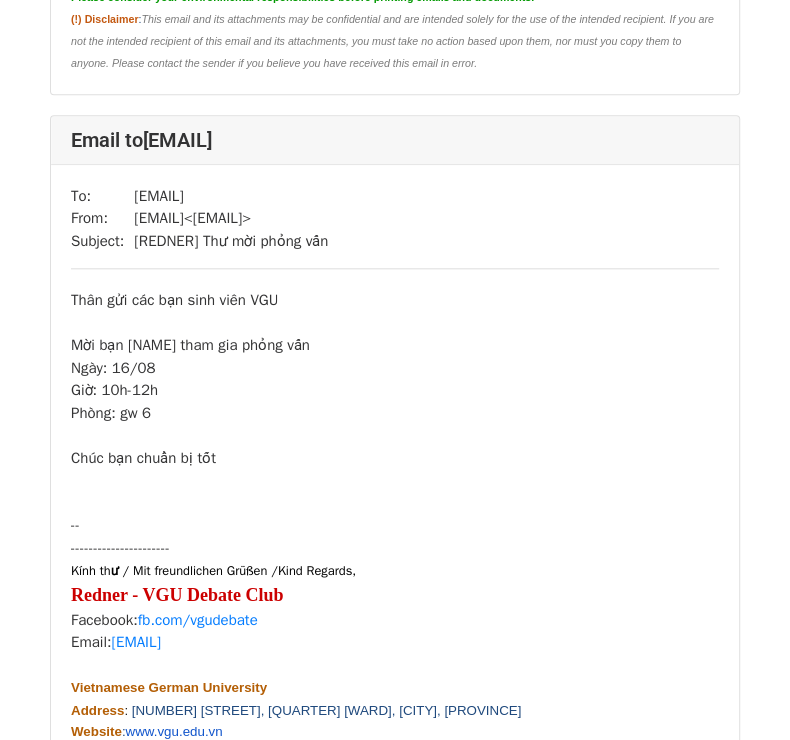 drag, startPoint x: 104, startPoint y: 401, endPoint x: 190, endPoint y: 403, distance: 86.023254 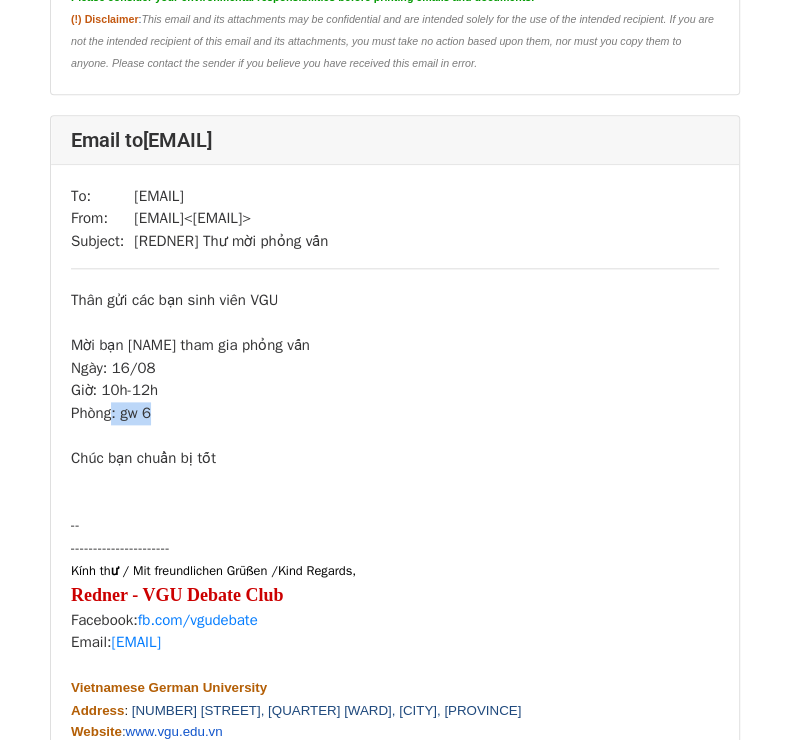 drag, startPoint x: 123, startPoint y: 429, endPoint x: 200, endPoint y: 437, distance: 77.41447 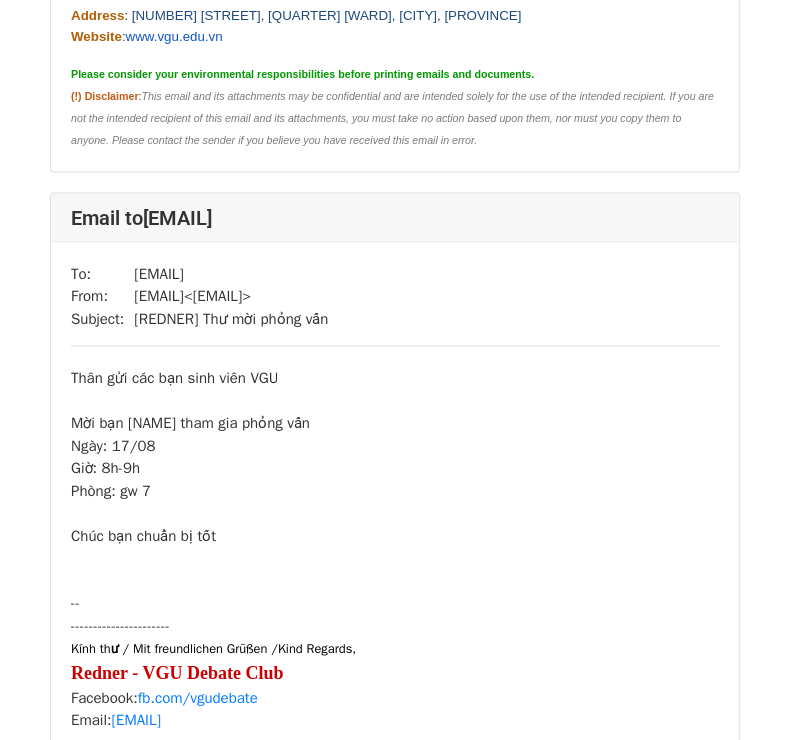scroll, scrollTop: 1600, scrollLeft: 0, axis: vertical 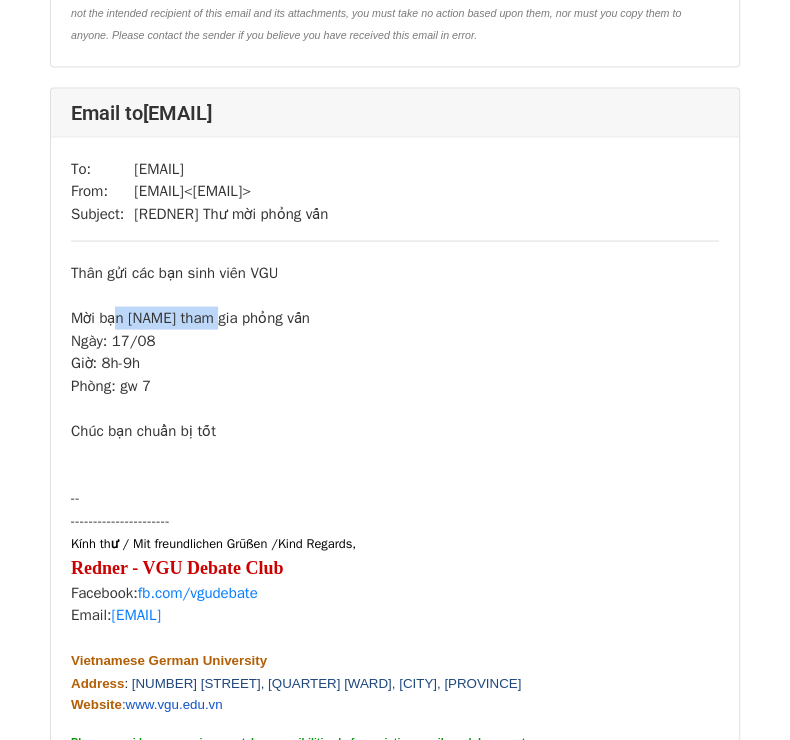 drag, startPoint x: 117, startPoint y: 339, endPoint x: 182, endPoint y: 365, distance: 70.00714 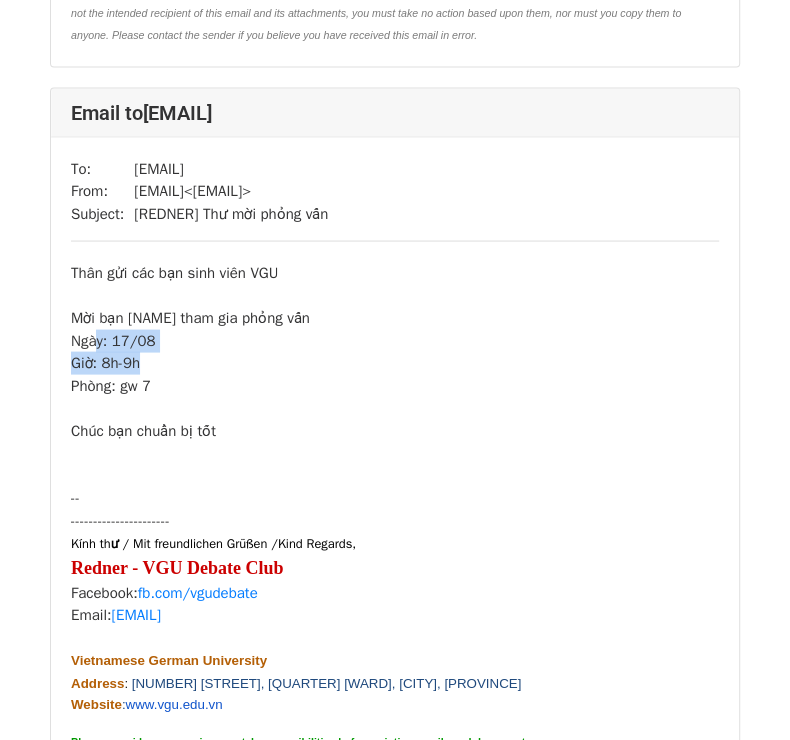 drag, startPoint x: 101, startPoint y: 351, endPoint x: 173, endPoint y: 375, distance: 75.89466 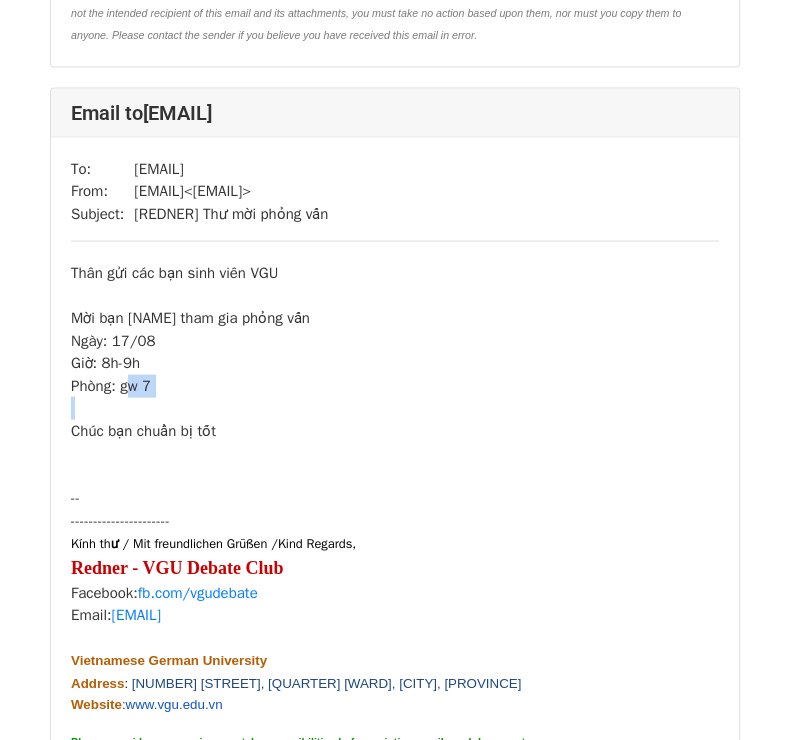 drag, startPoint x: 125, startPoint y: 403, endPoint x: 192, endPoint y: 430, distance: 72.235725 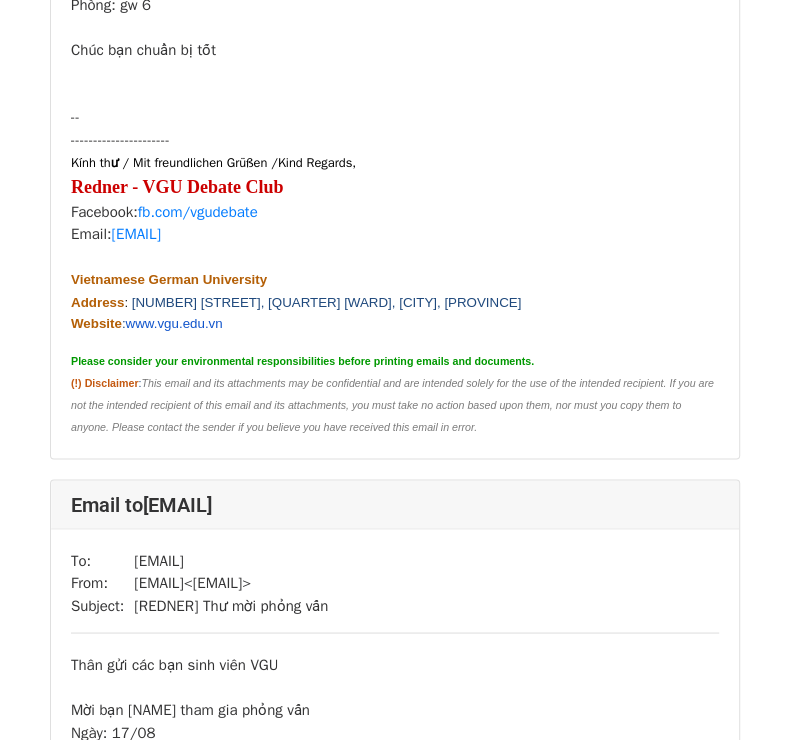scroll, scrollTop: 1709, scrollLeft: 0, axis: vertical 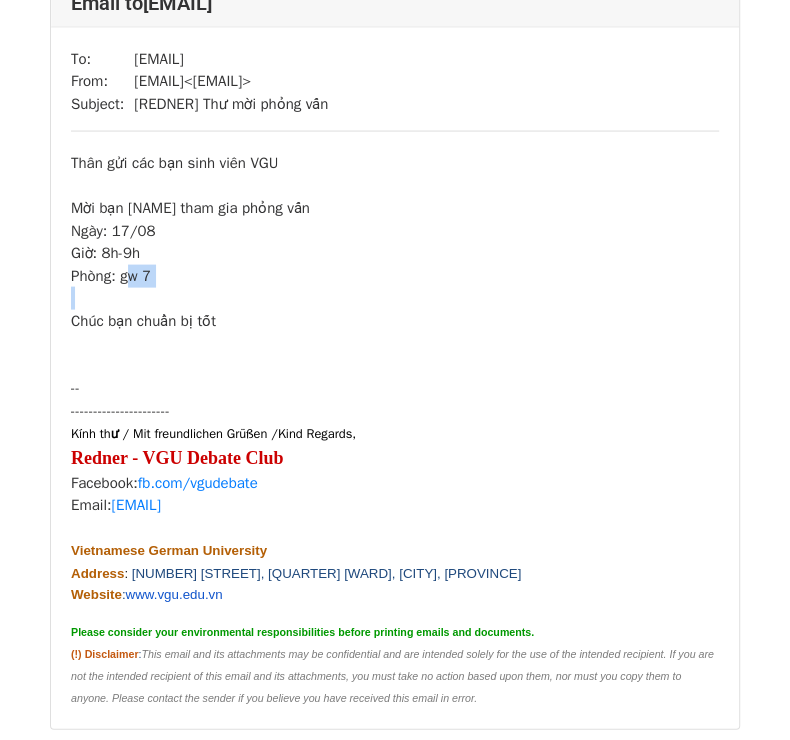 click at bounding box center (395, 298) 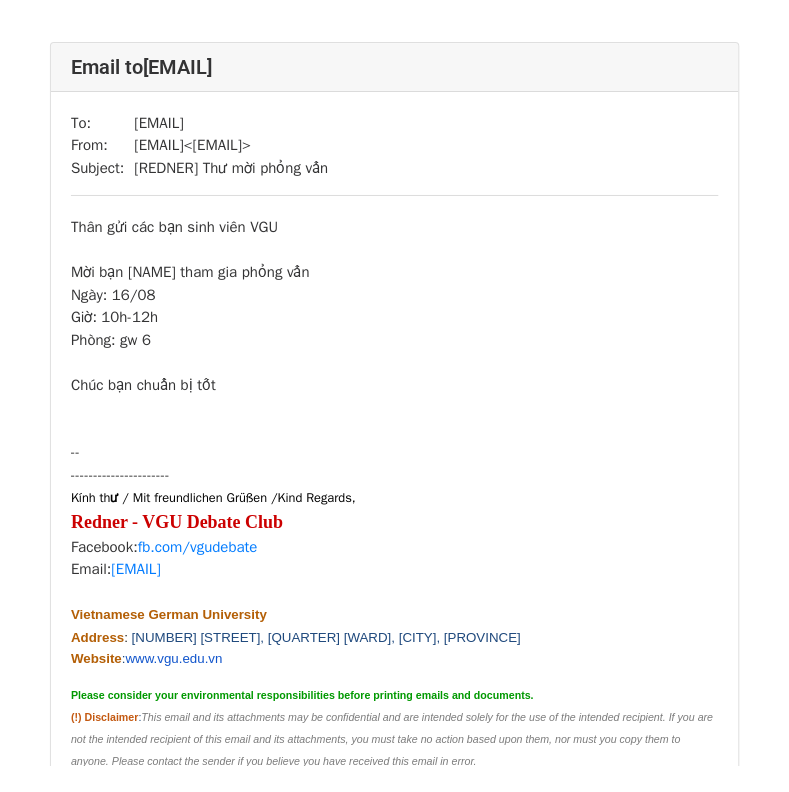scroll, scrollTop: 900, scrollLeft: 0, axis: vertical 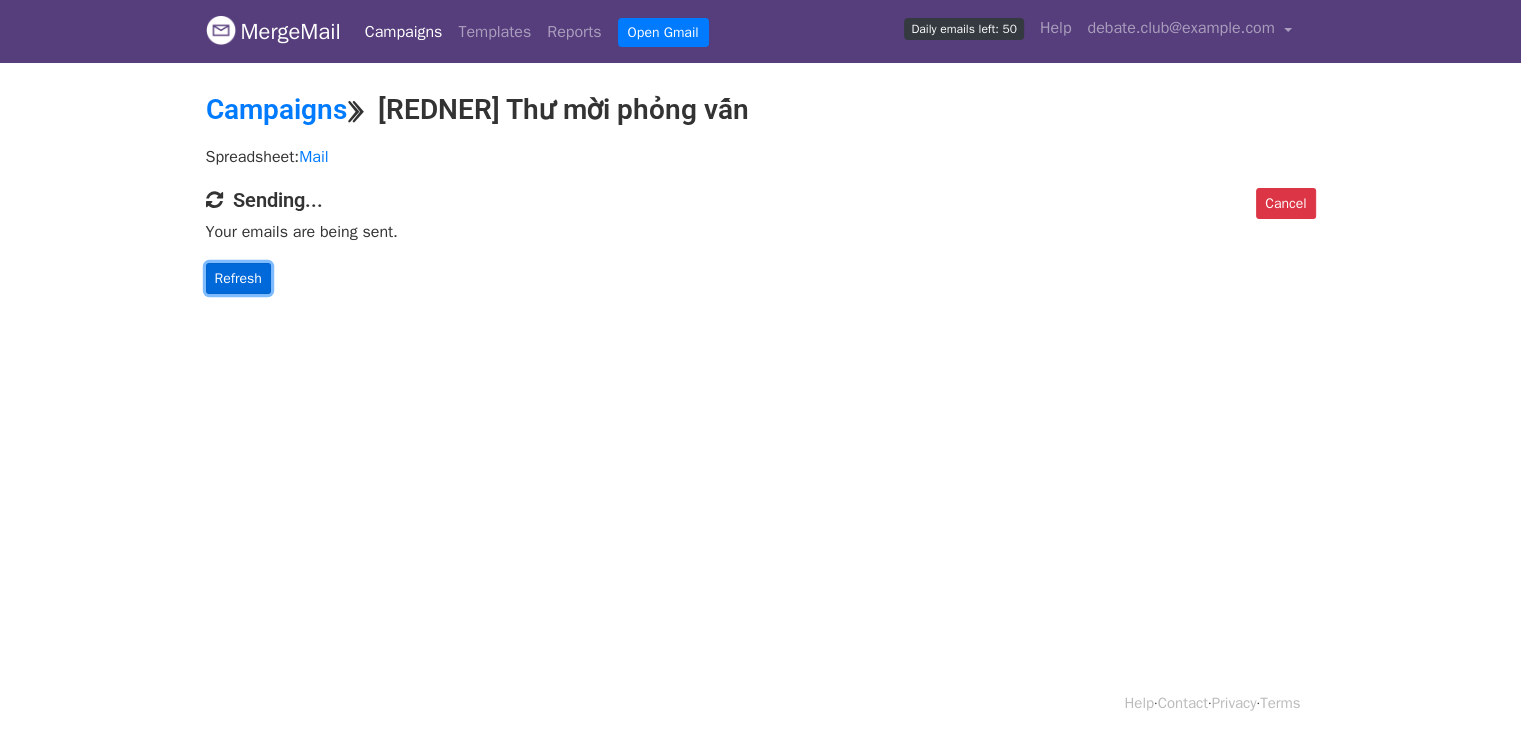 click on "Refresh" at bounding box center [238, 278] 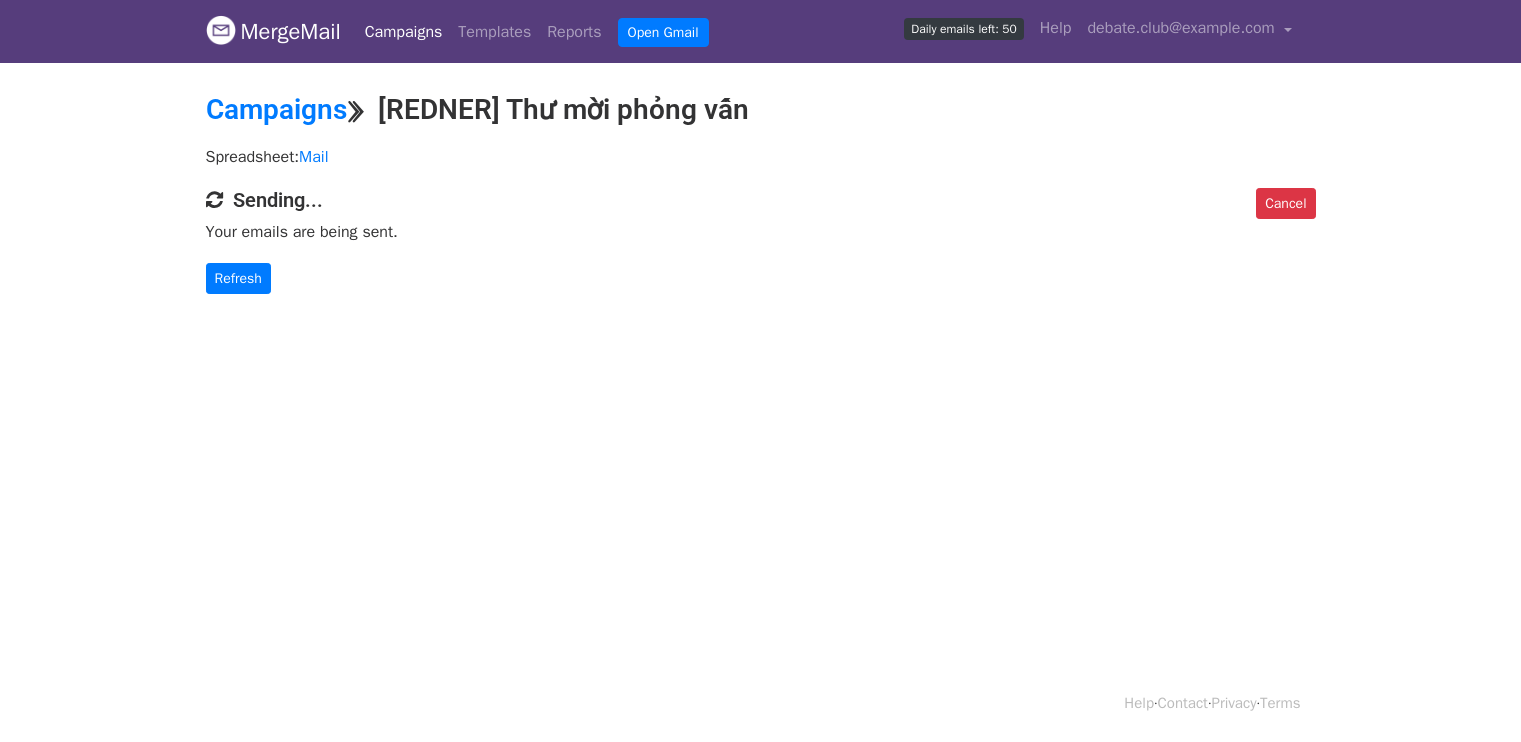 scroll, scrollTop: 0, scrollLeft: 0, axis: both 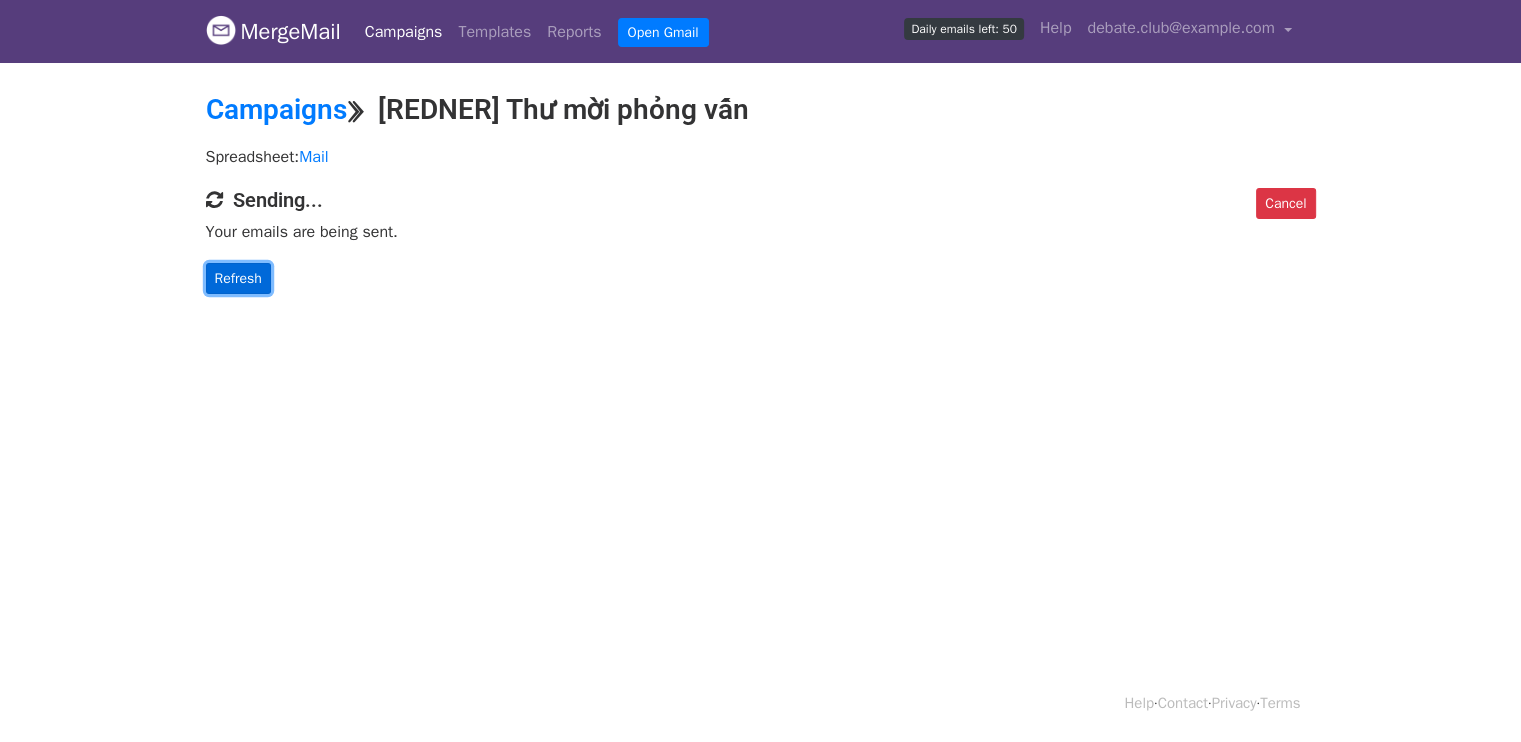 click on "Refresh" at bounding box center [238, 278] 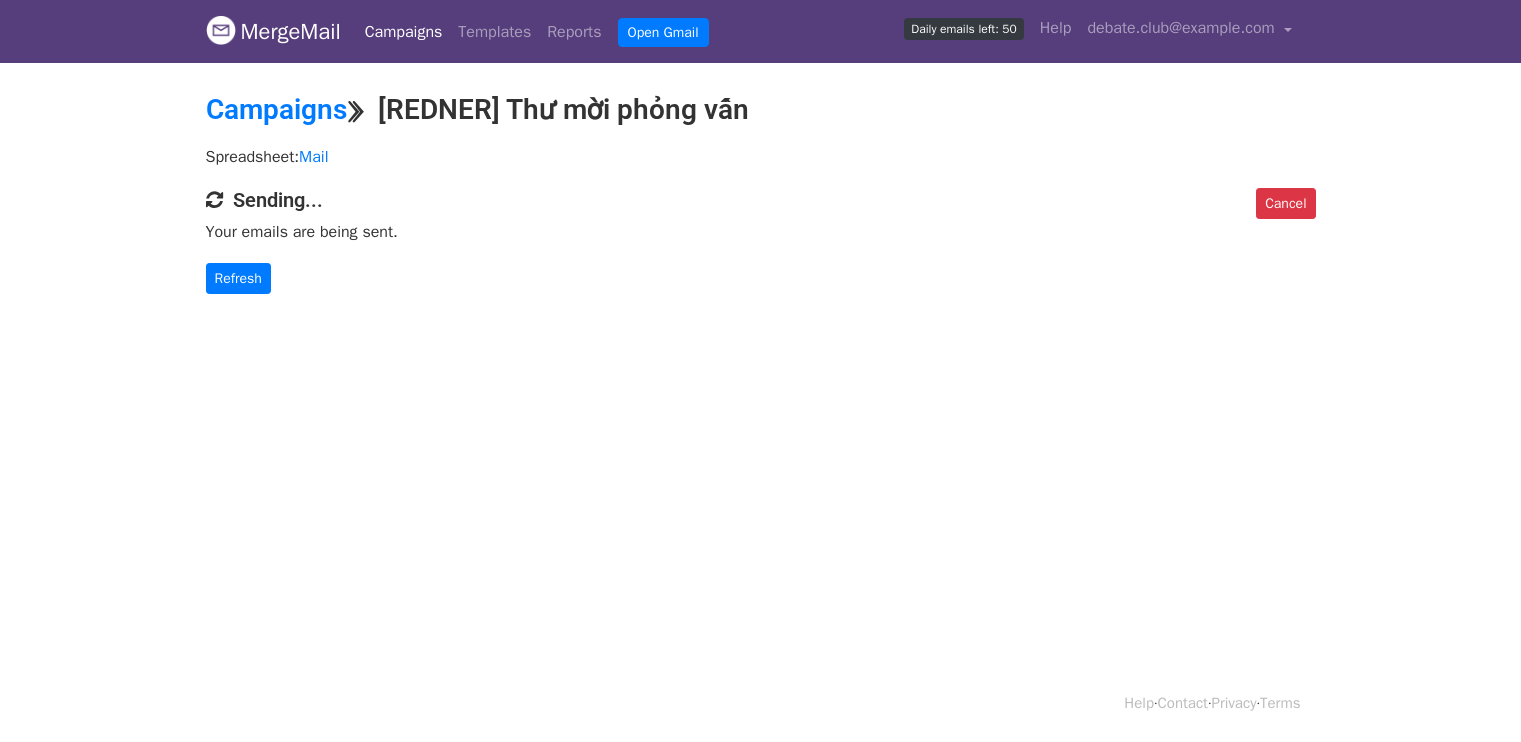 scroll, scrollTop: 0, scrollLeft: 0, axis: both 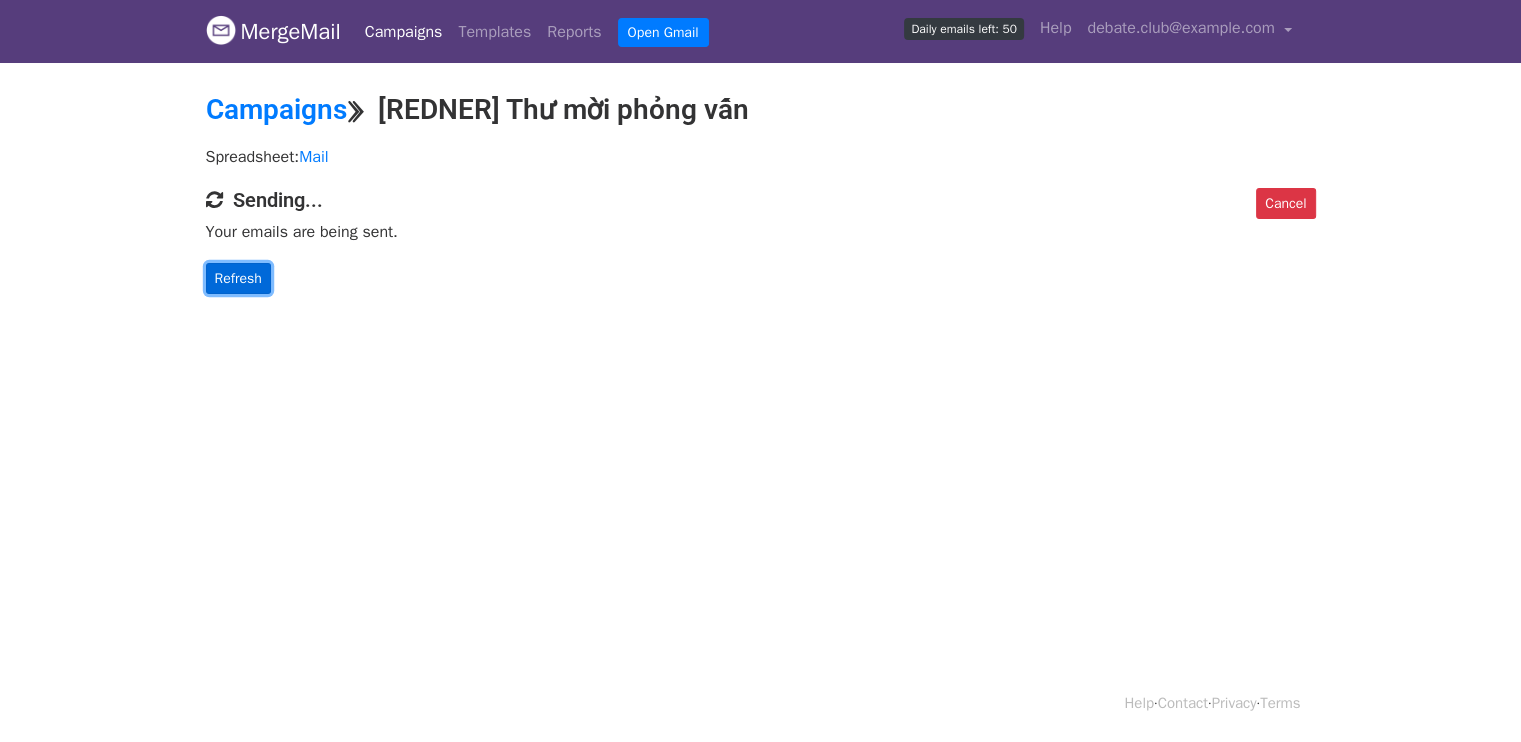 click on "Refresh" at bounding box center (238, 278) 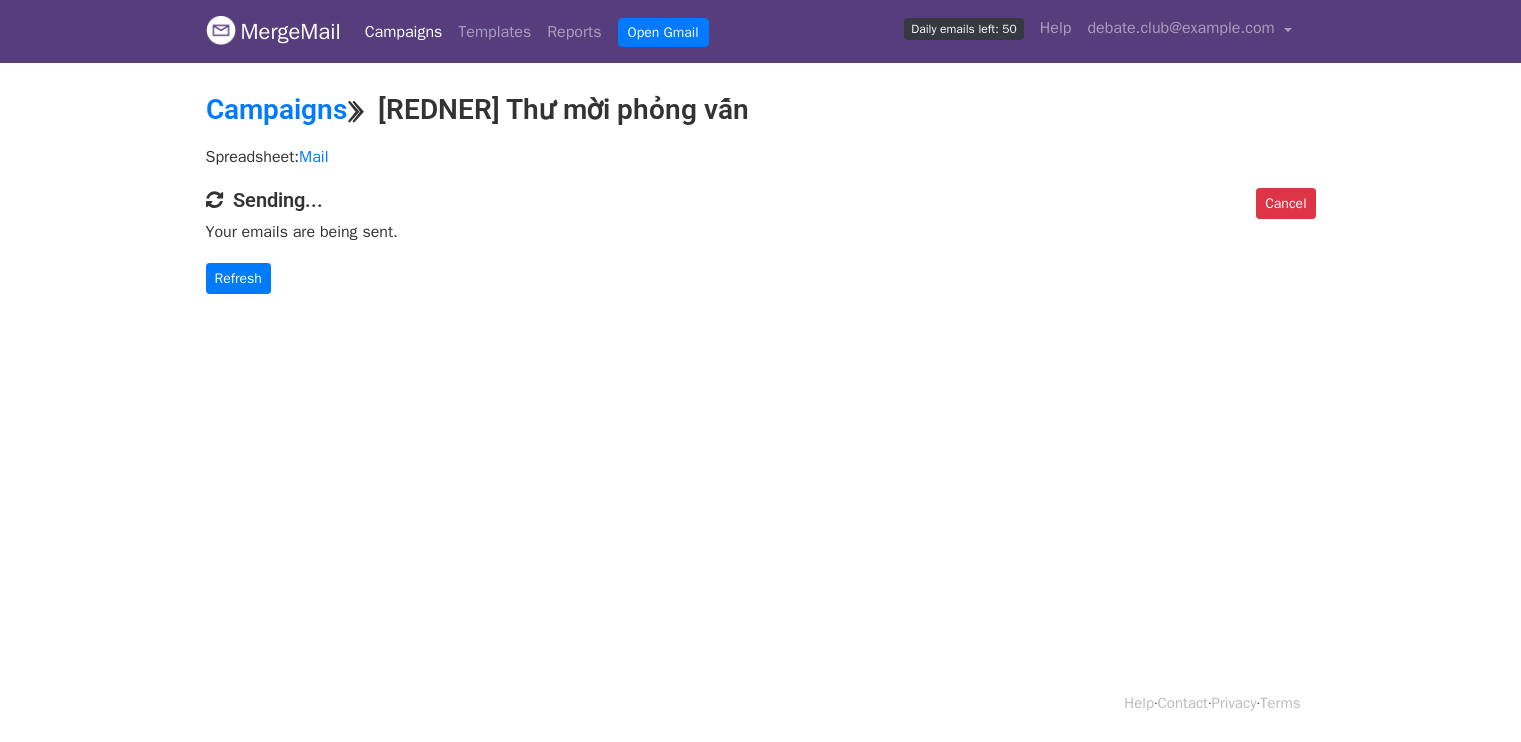 scroll, scrollTop: 0, scrollLeft: 0, axis: both 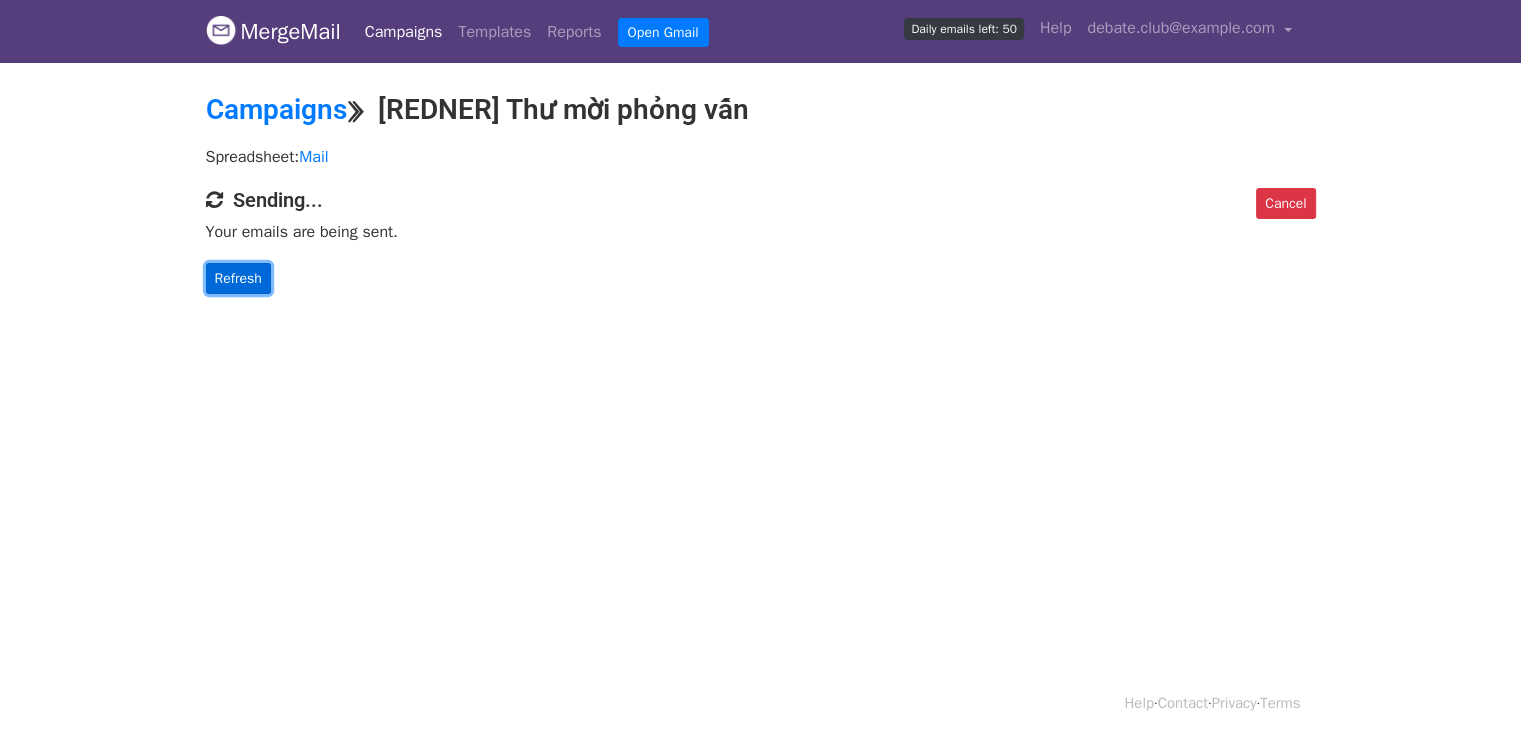 click on "Refresh" at bounding box center [238, 278] 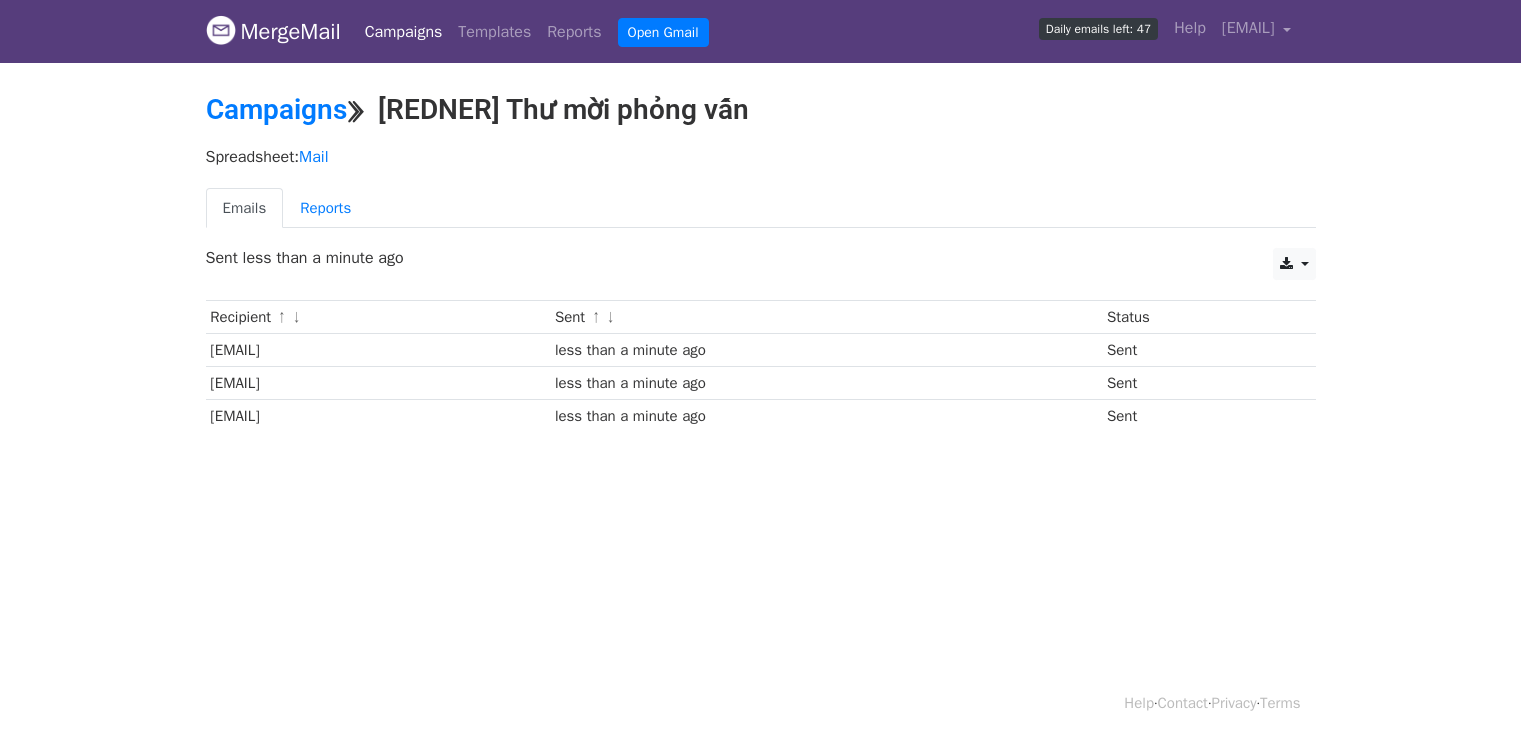 scroll, scrollTop: 0, scrollLeft: 0, axis: both 